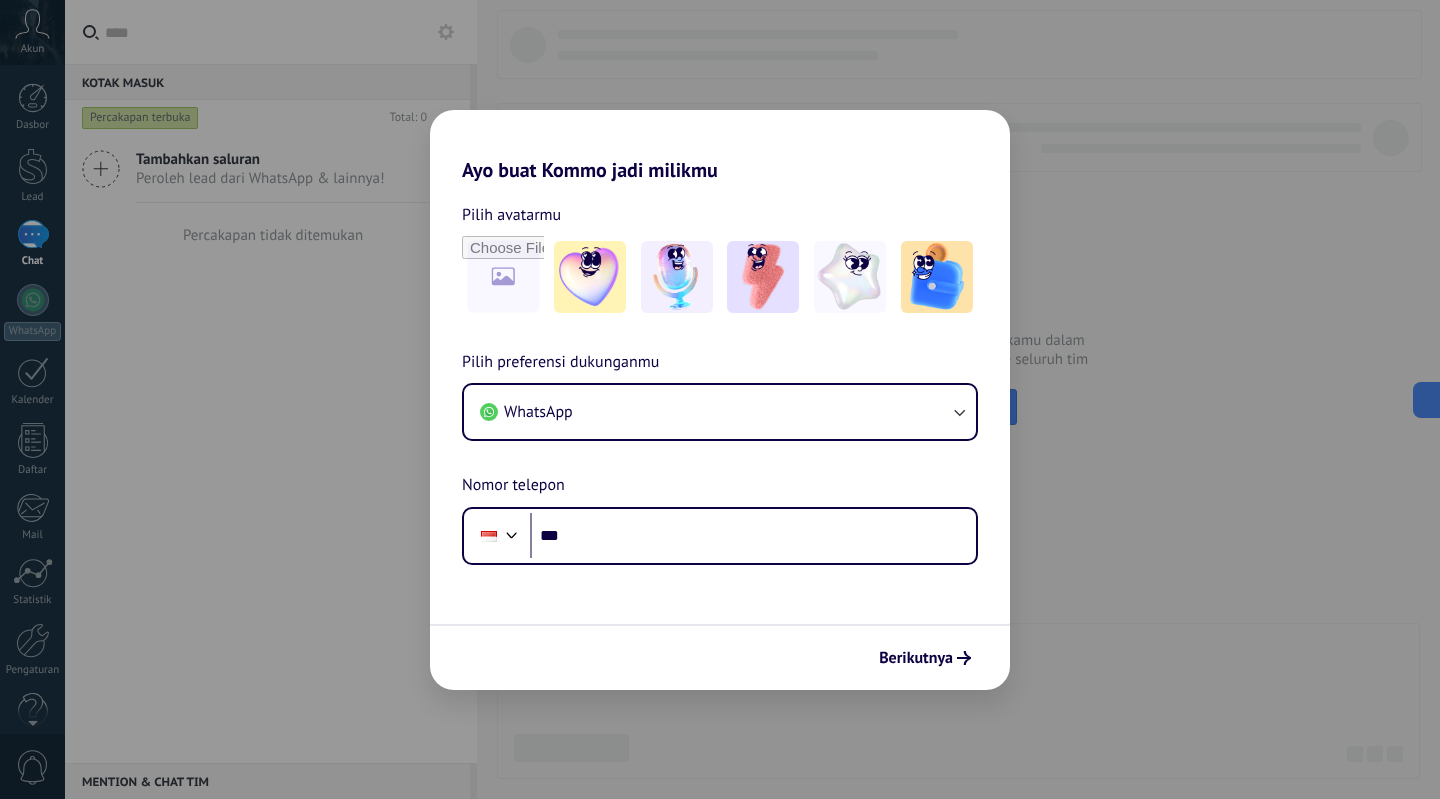scroll, scrollTop: 0, scrollLeft: 0, axis: both 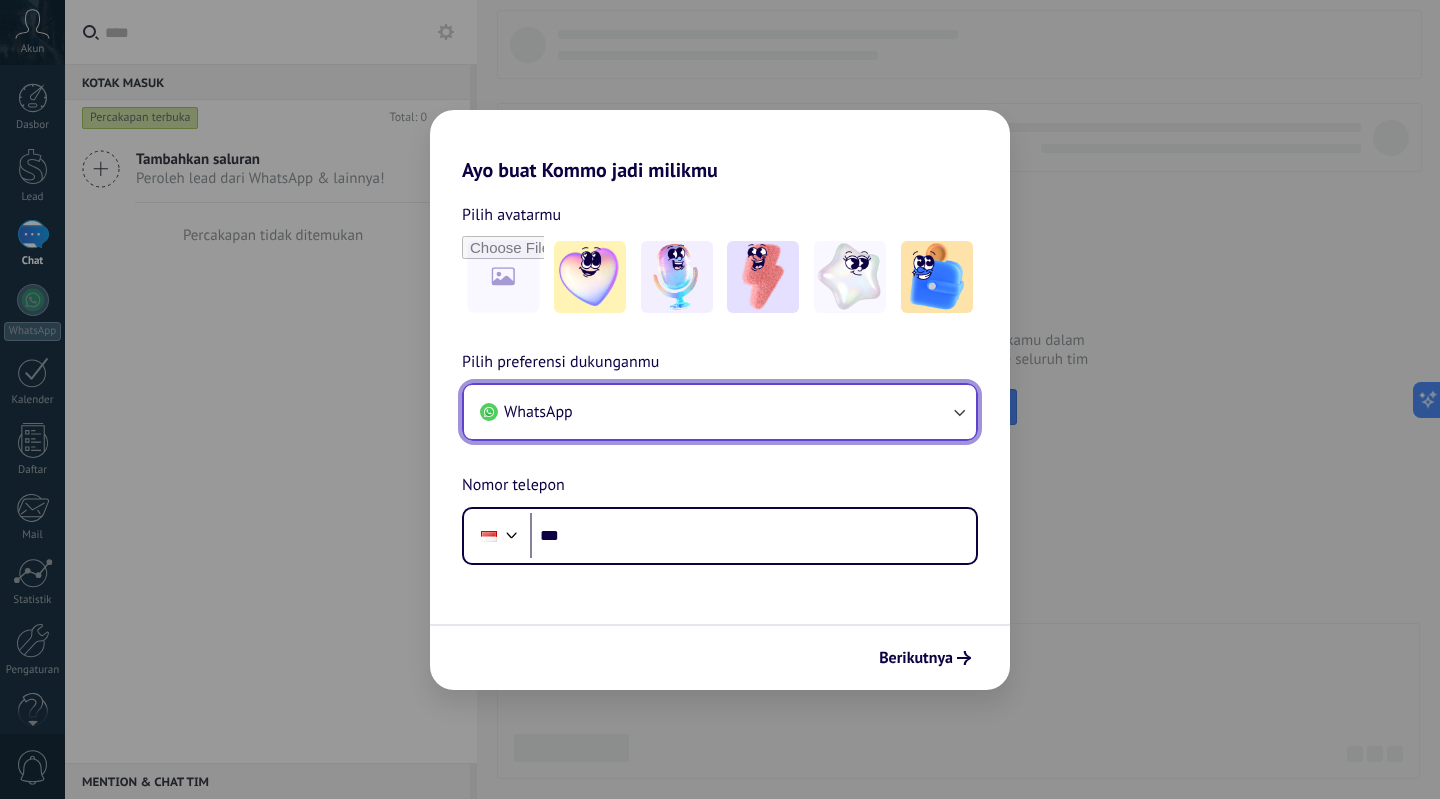 click on "WhatsApp" at bounding box center (720, 412) 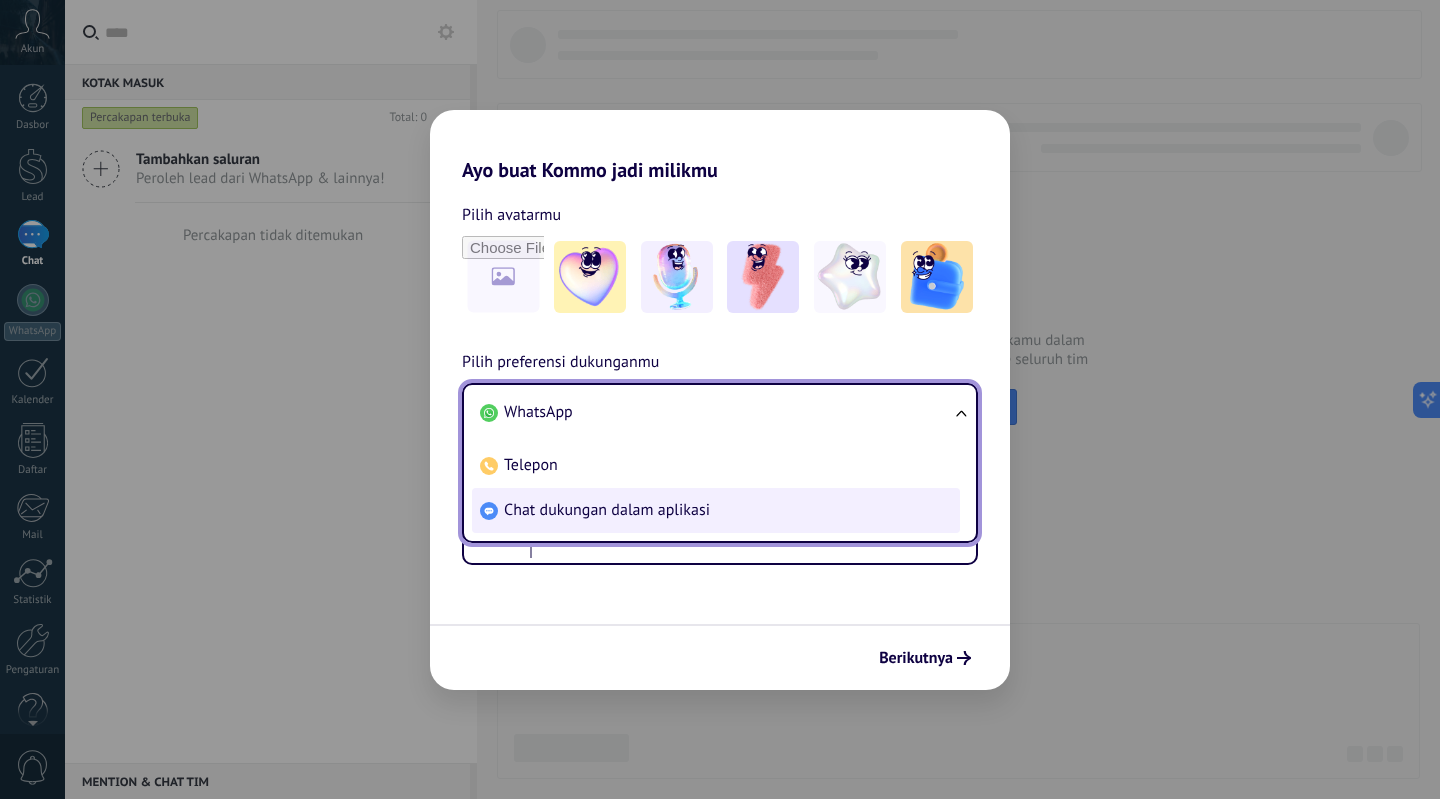 click on "Chat dukungan dalam aplikasi" at bounding box center [607, 510] 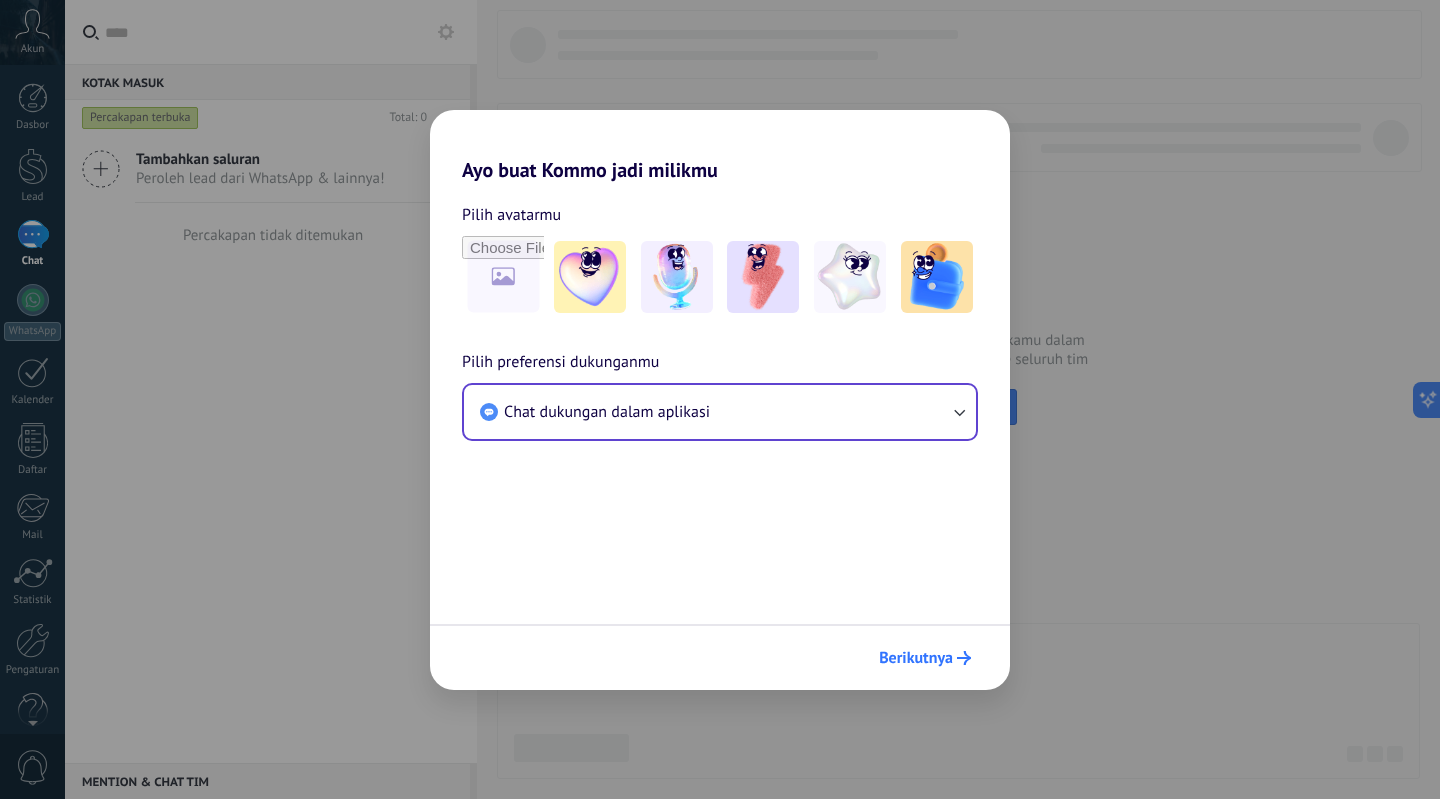 click on "Berikutnya" at bounding box center [925, 658] 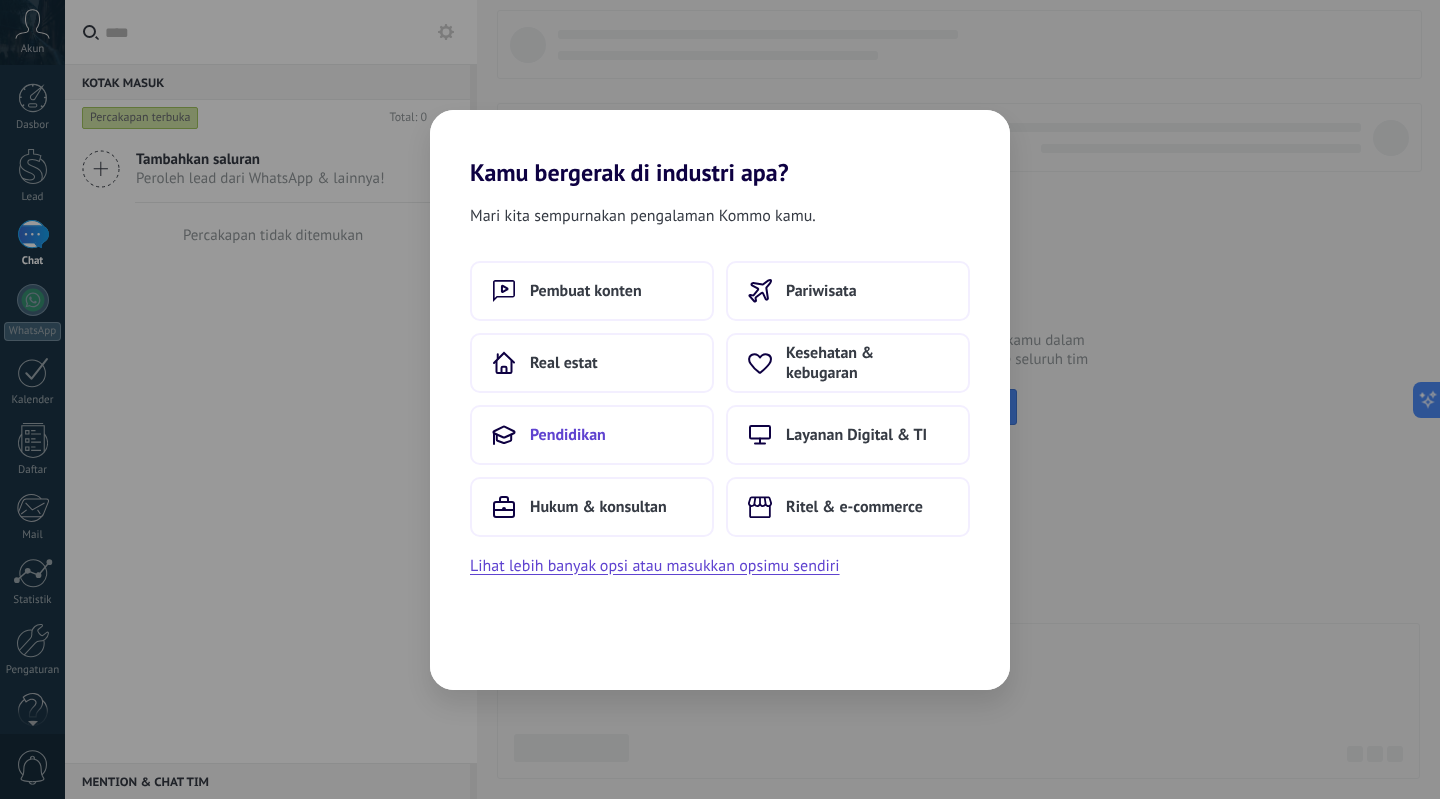 click on "Pendidikan" at bounding box center (592, 435) 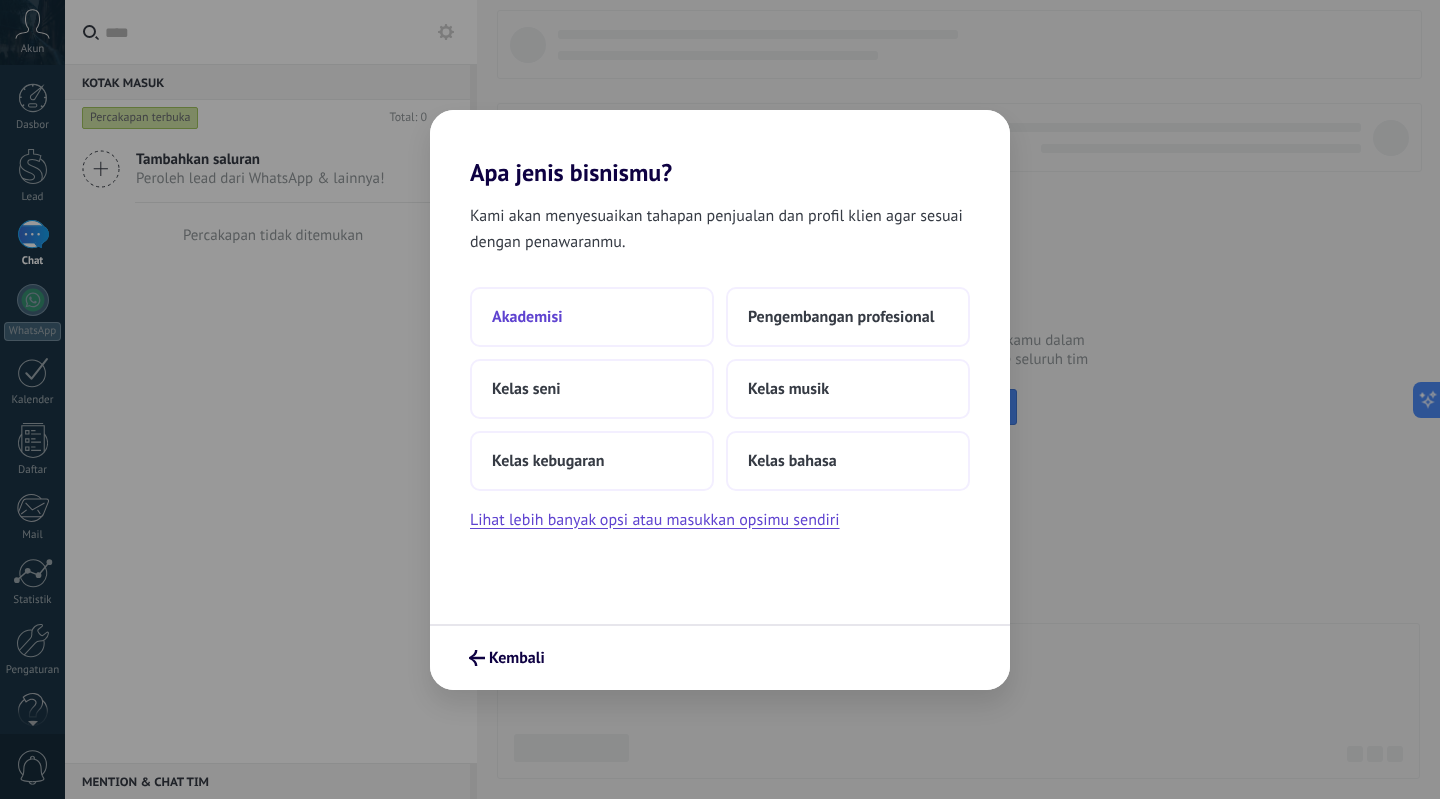 click on "Akademisi" at bounding box center (527, 317) 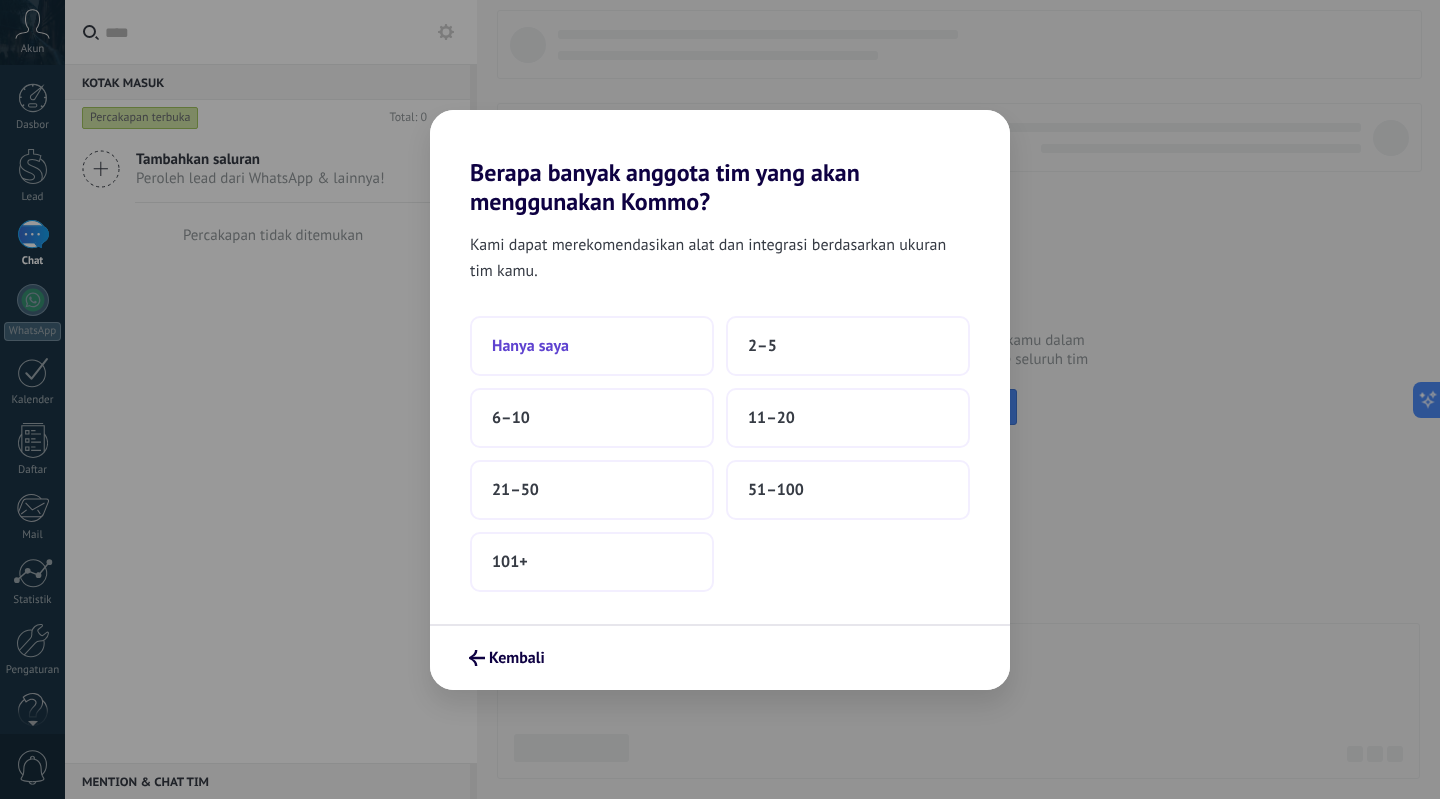 click on "Hanya saya" at bounding box center (530, 346) 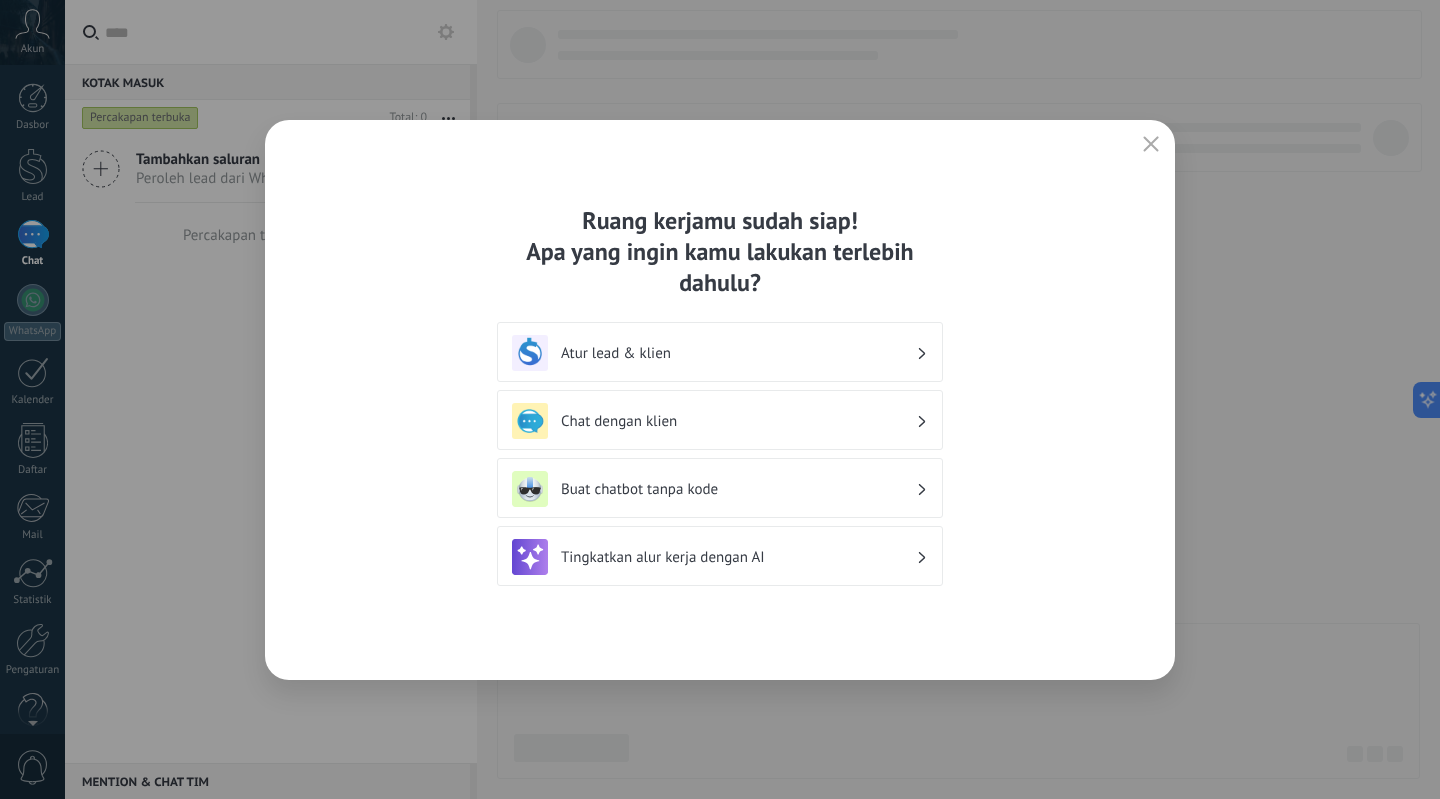 click on "Chat dengan klien" at bounding box center (720, 421) 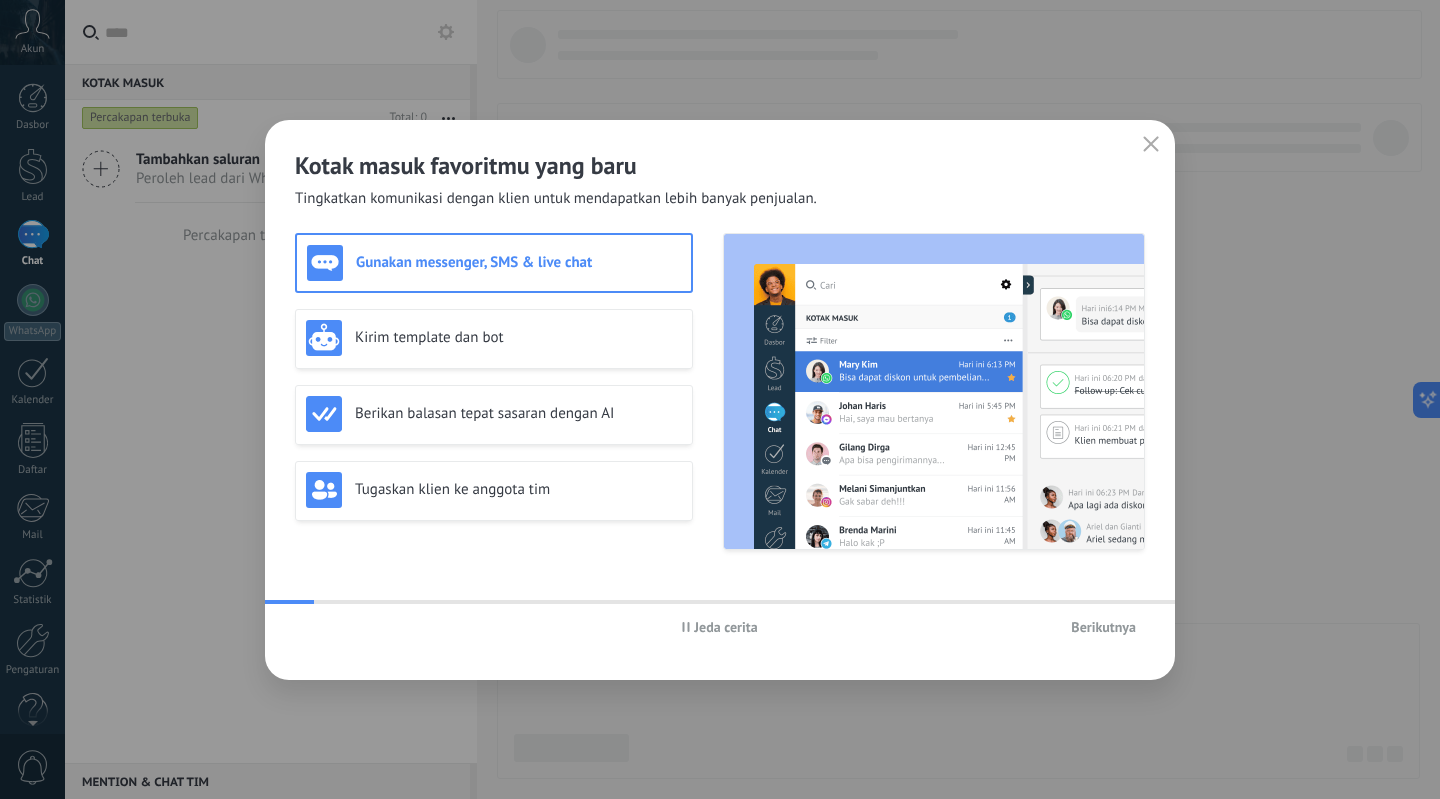 click on "Berikutnya" at bounding box center (1103, 627) 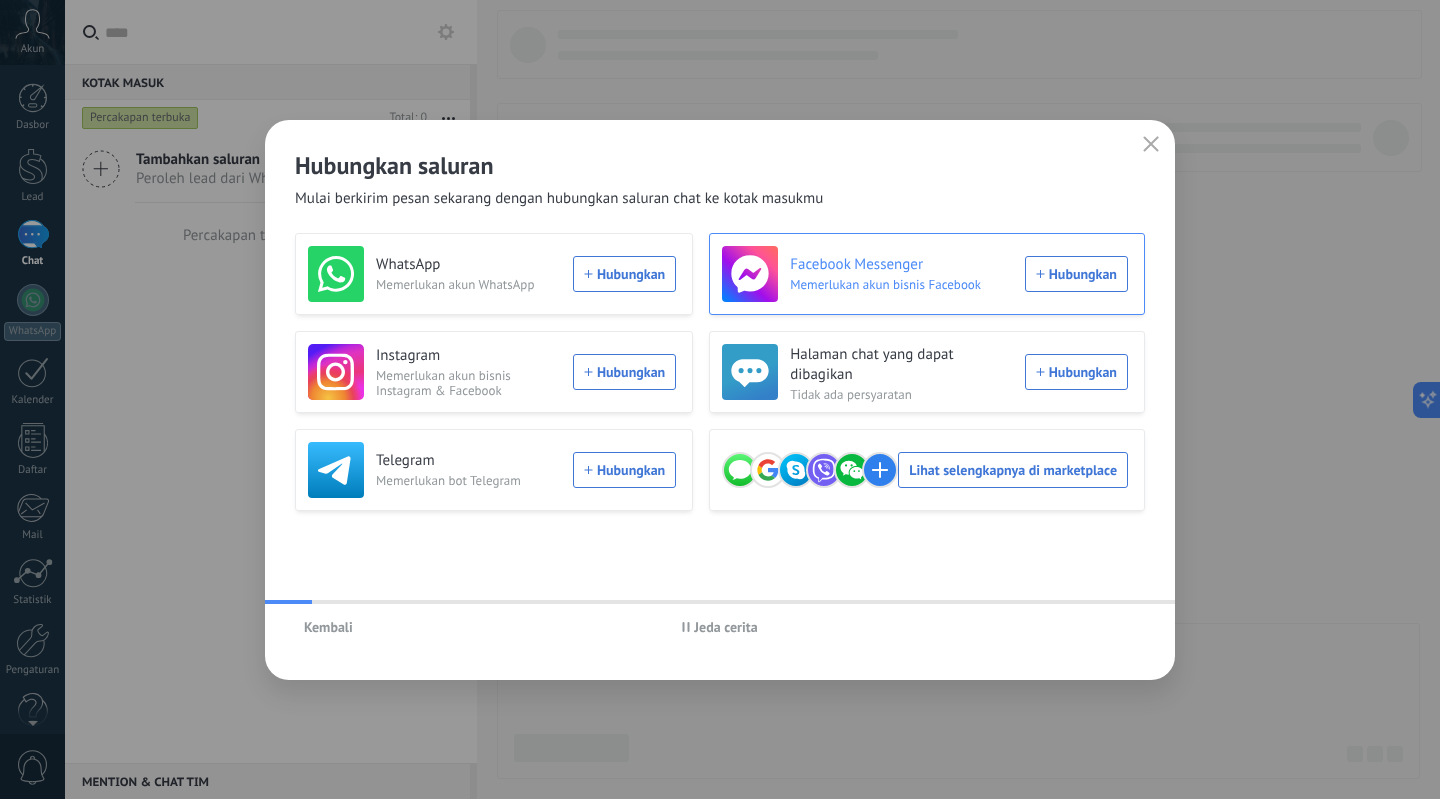 click on "Facebook Messenger Memerlukan akun bisnis Facebook Hubungkan" at bounding box center [925, 274] 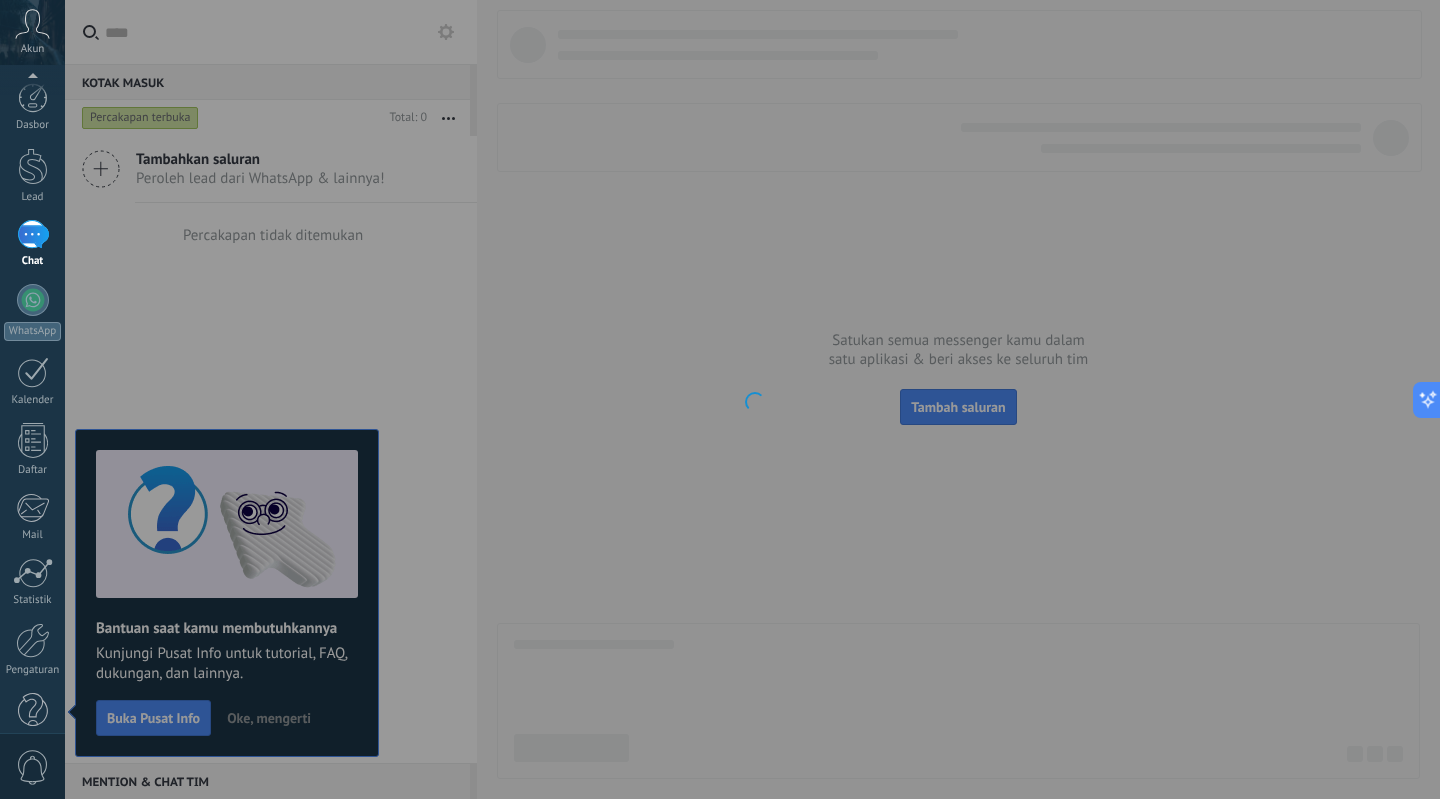 scroll, scrollTop: 33, scrollLeft: 0, axis: vertical 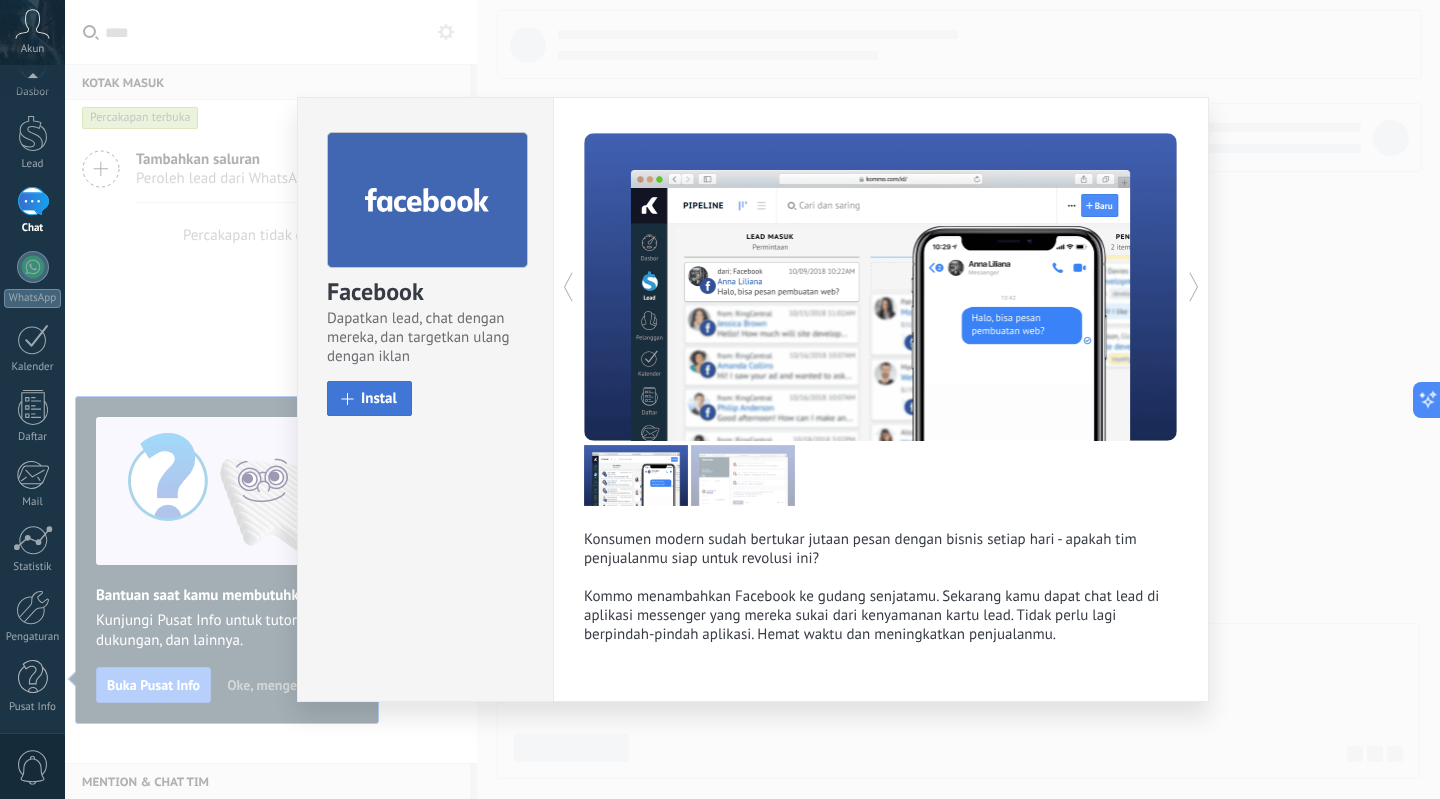 click on "Instal" at bounding box center (369, 398) 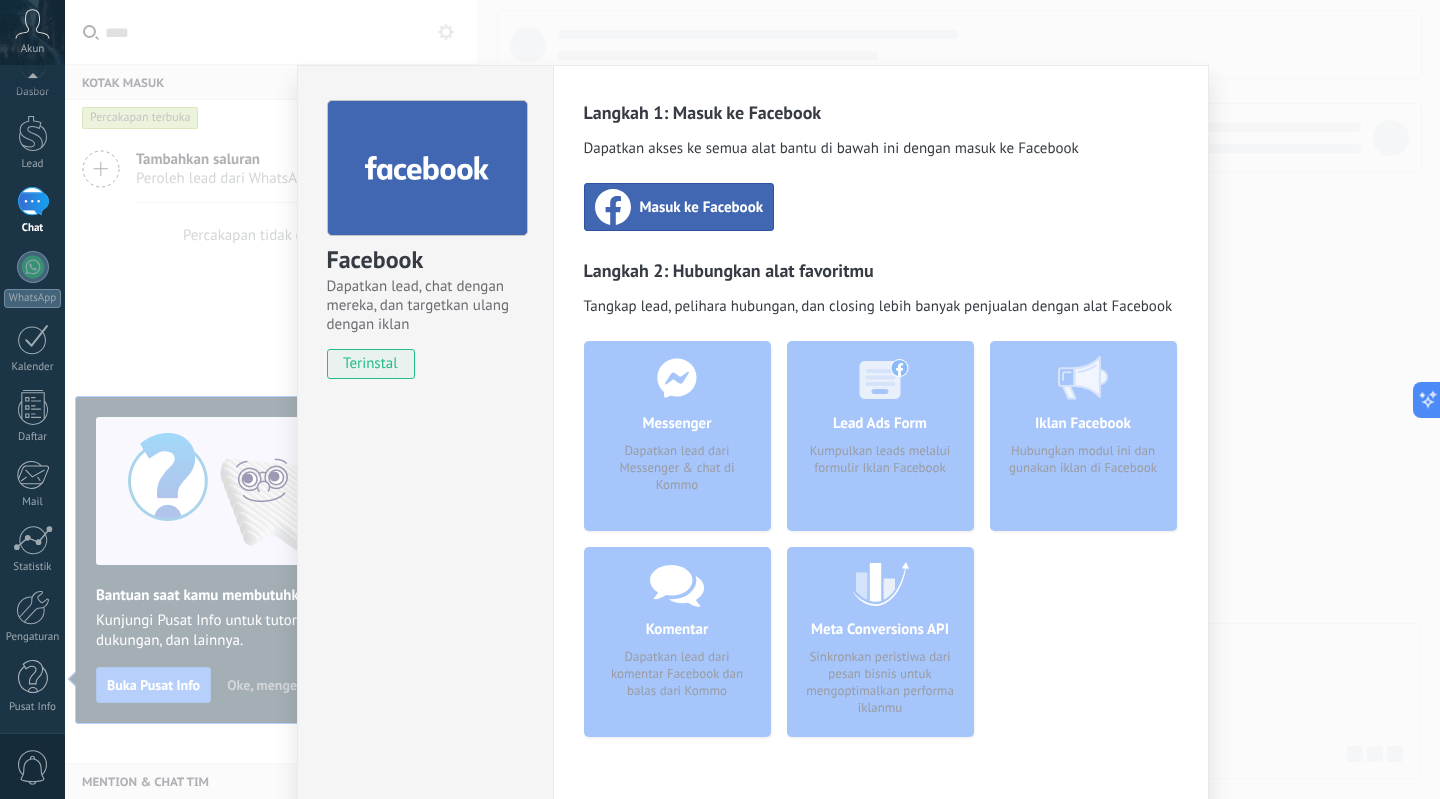 click on "Masuk ke Facebook" at bounding box center (702, 207) 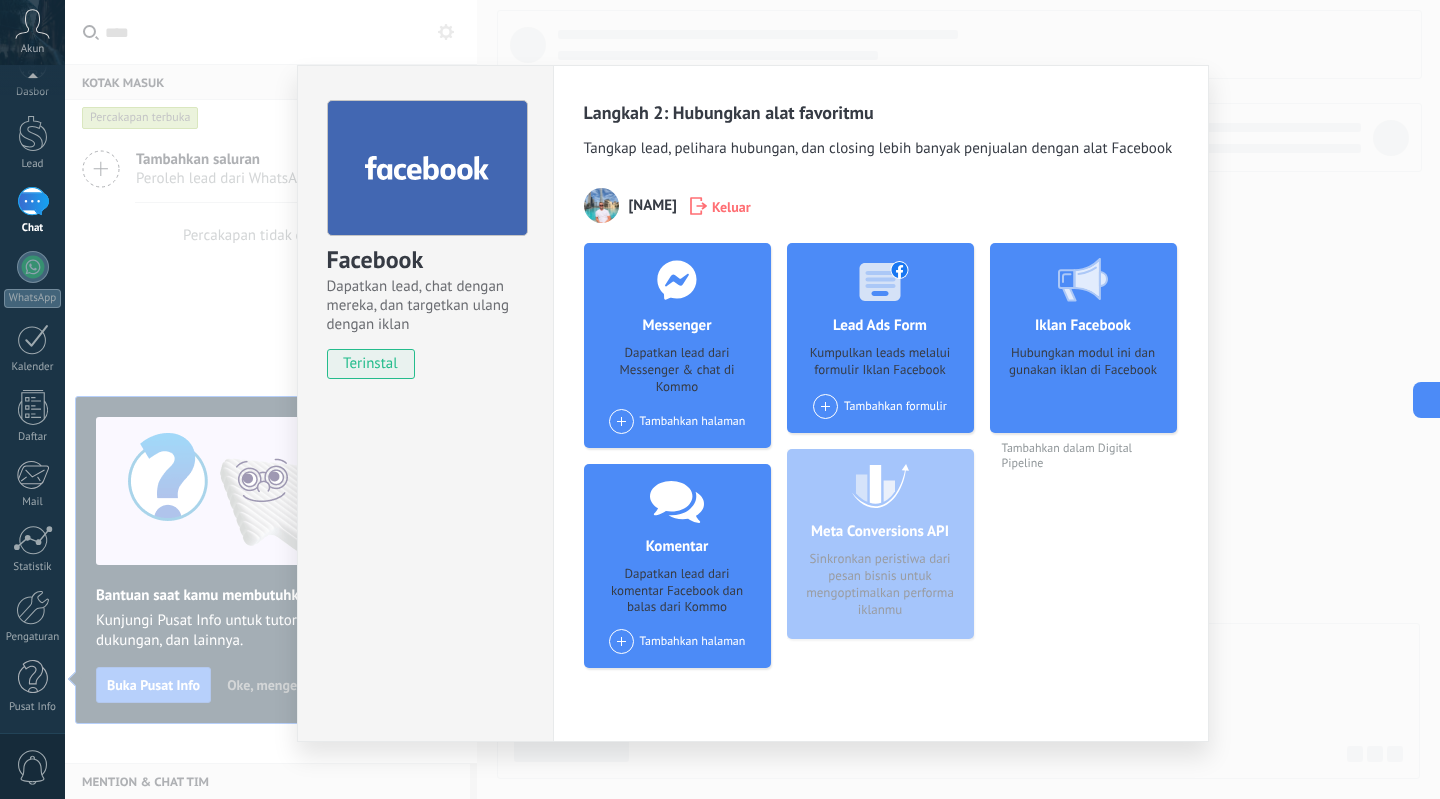 click on "Tambahkan halaman" at bounding box center (677, 421) 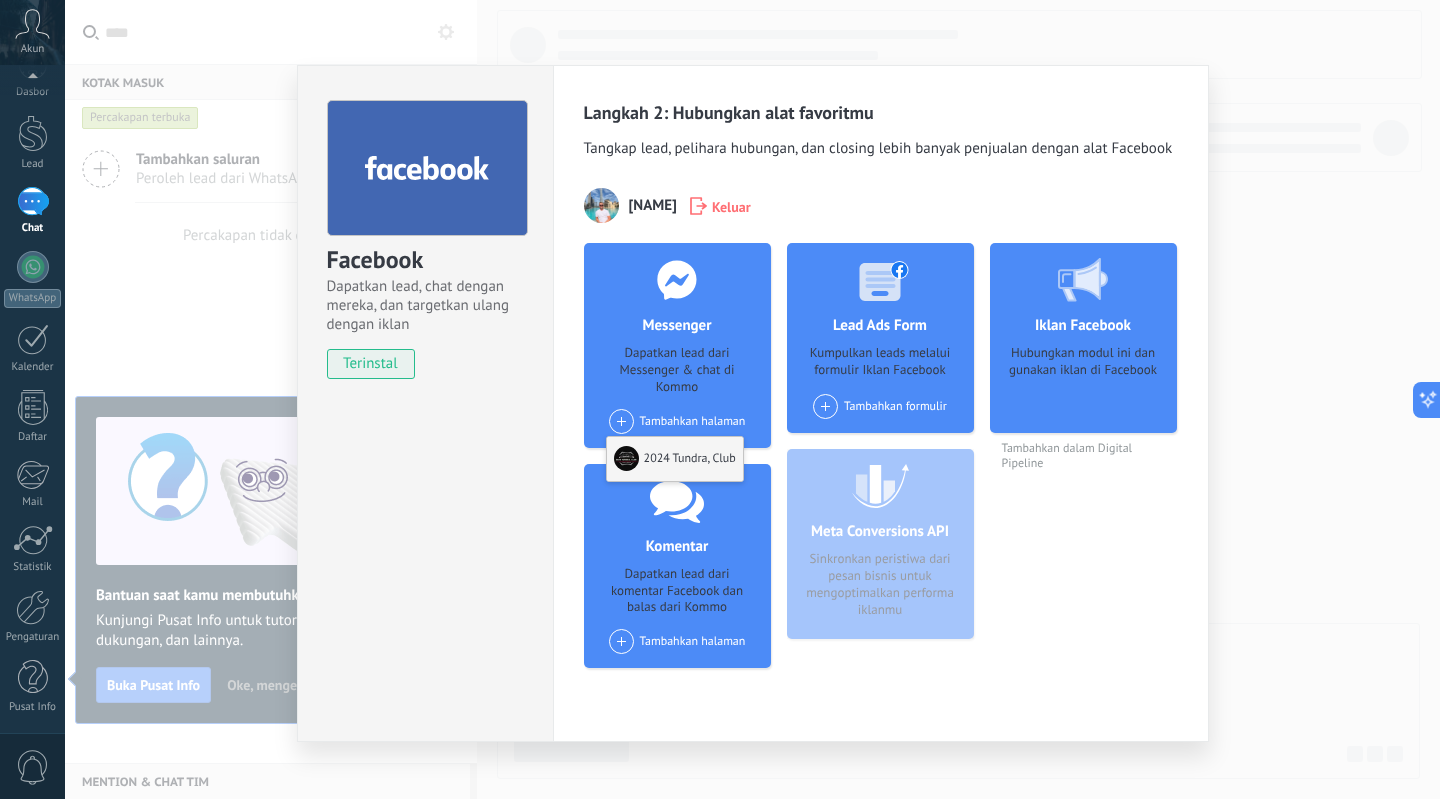 click on "2024 Tundra, Club" at bounding box center (675, 459) 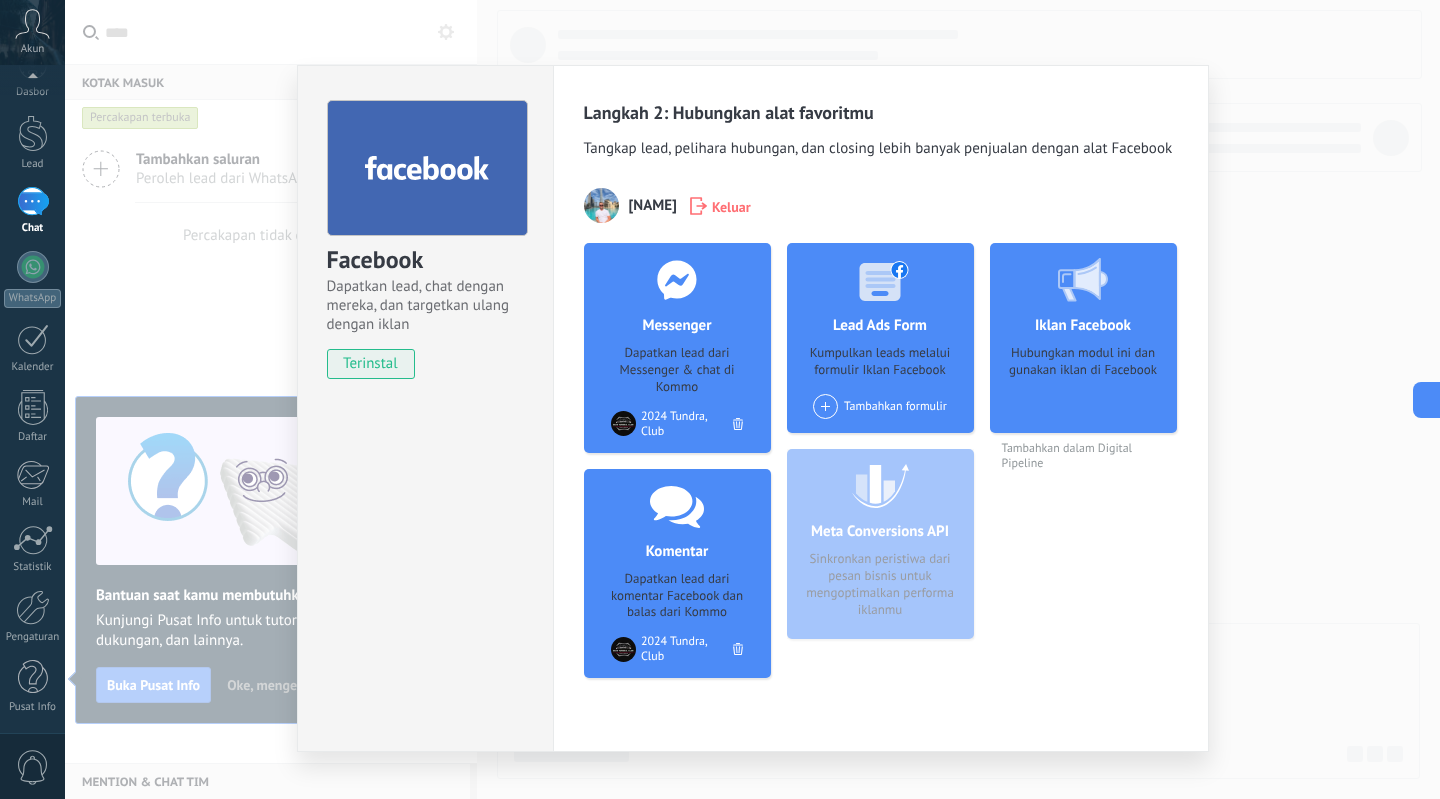 click on "Facebook Dapatkan lead, chat dengan mereka, dan targetkan ulang dengan iklan terinstal Uninstal Langkah 2: Hubungkan alat favoritmu Tangkap lead, pelihara hubungan, dan closing lebih banyak penjualan dengan alat Facebook [NAME] Keluar Messenger Dapatkan lead dari Messenger & chat di Kommo Tambahkan halaman 2024 Tundra, Club Komentar Dapatkan lead dari komentar Facebook dan balas dari Kommo Tambahkan halaman 2024 Tundra, Club Lead Ads Form Kumpulkan leads melalui formulir Iklan Facebook Tambahkan formulir Meta Conversions API Sinkronkan peristiwa dari pesan bisnis untuk mengoptimalkan performa iklanmu Iklan Facebook Hubungkan modul ini dan gunakan iklan di Facebook Tambahkan dalam Digital Pipeline lainnya" at bounding box center (752, 399) 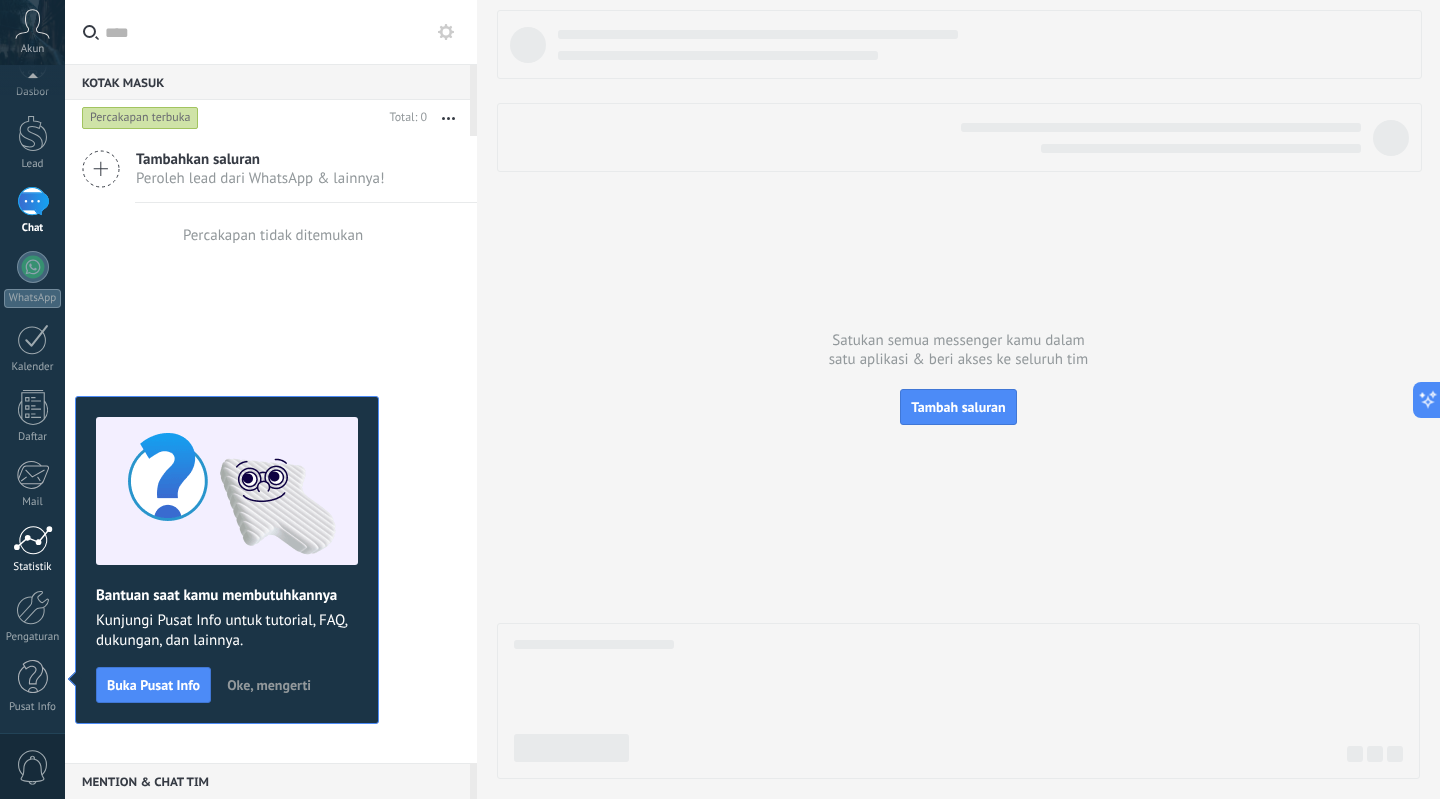 scroll, scrollTop: 0, scrollLeft: 0, axis: both 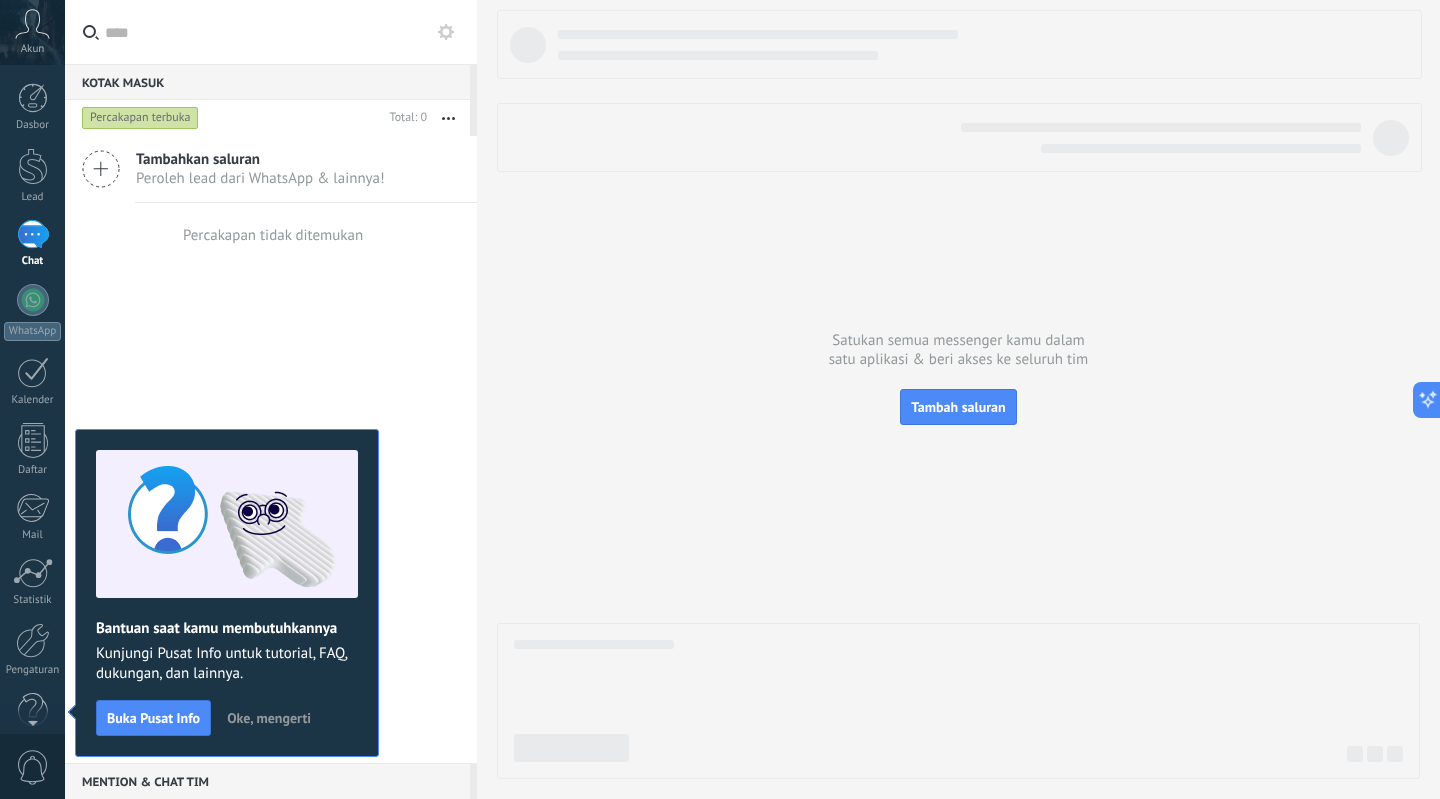 click on "Dasbor
Lead
Chat
WhatsApp
Pelanggan" at bounding box center [32, 425] 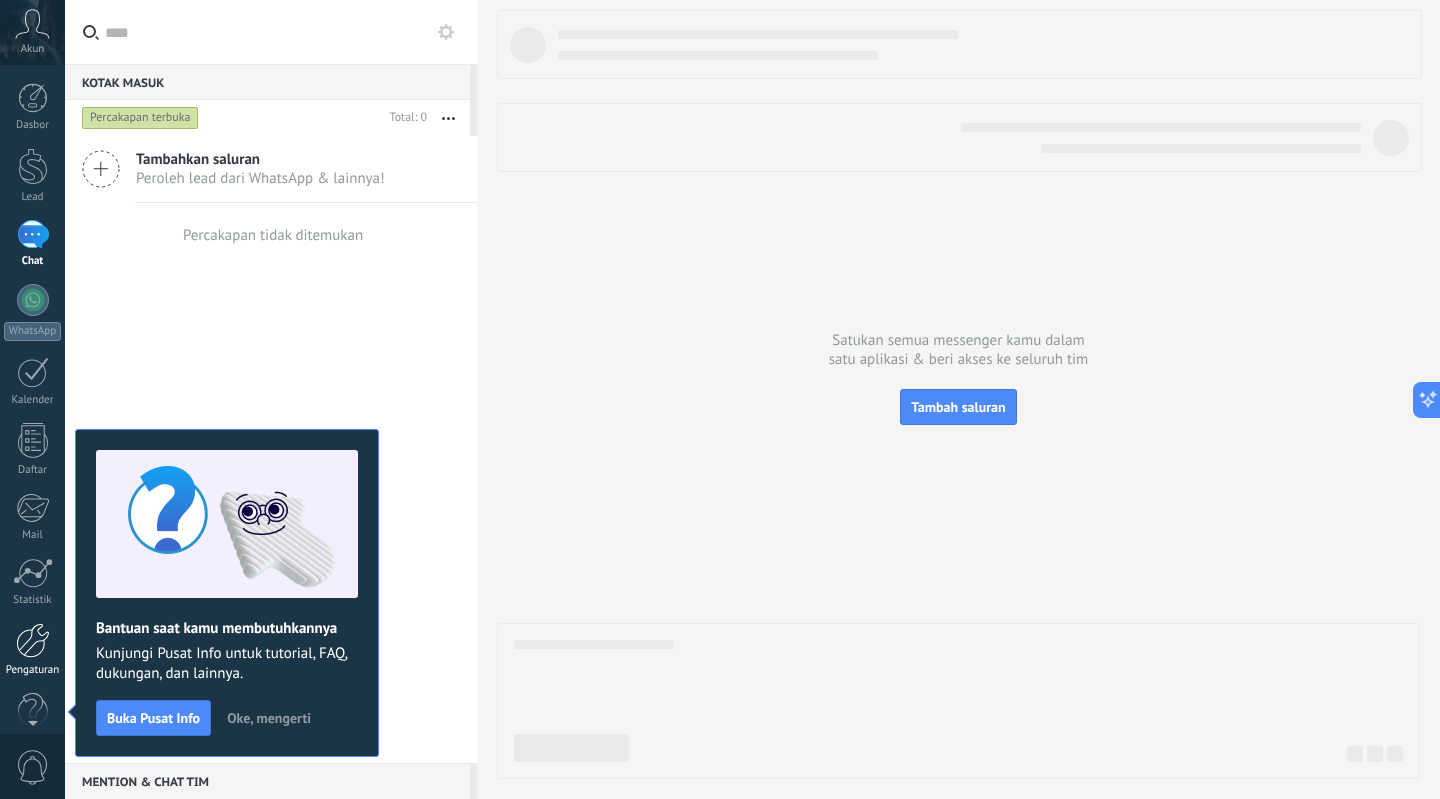 click at bounding box center [33, 640] 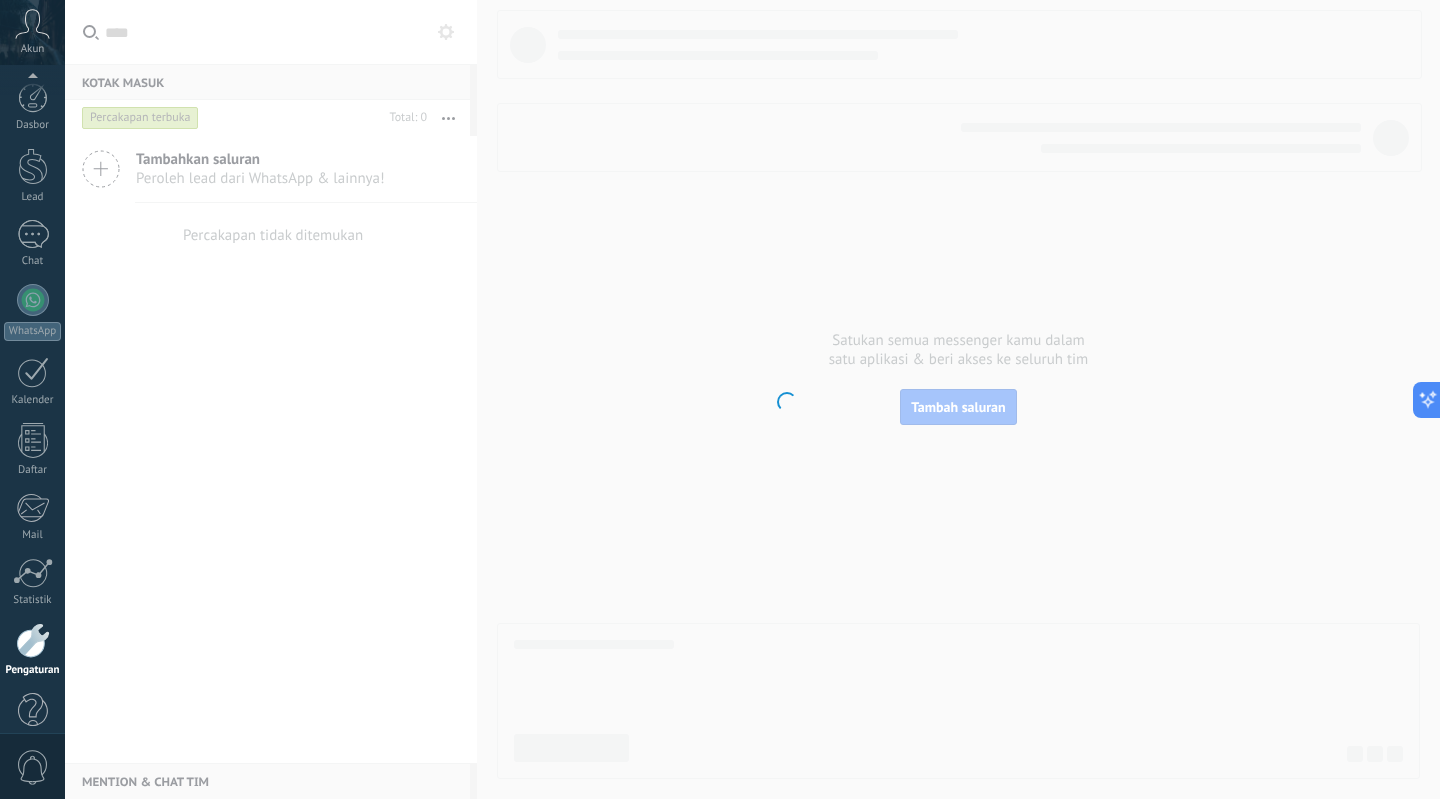 scroll, scrollTop: 33, scrollLeft: 0, axis: vertical 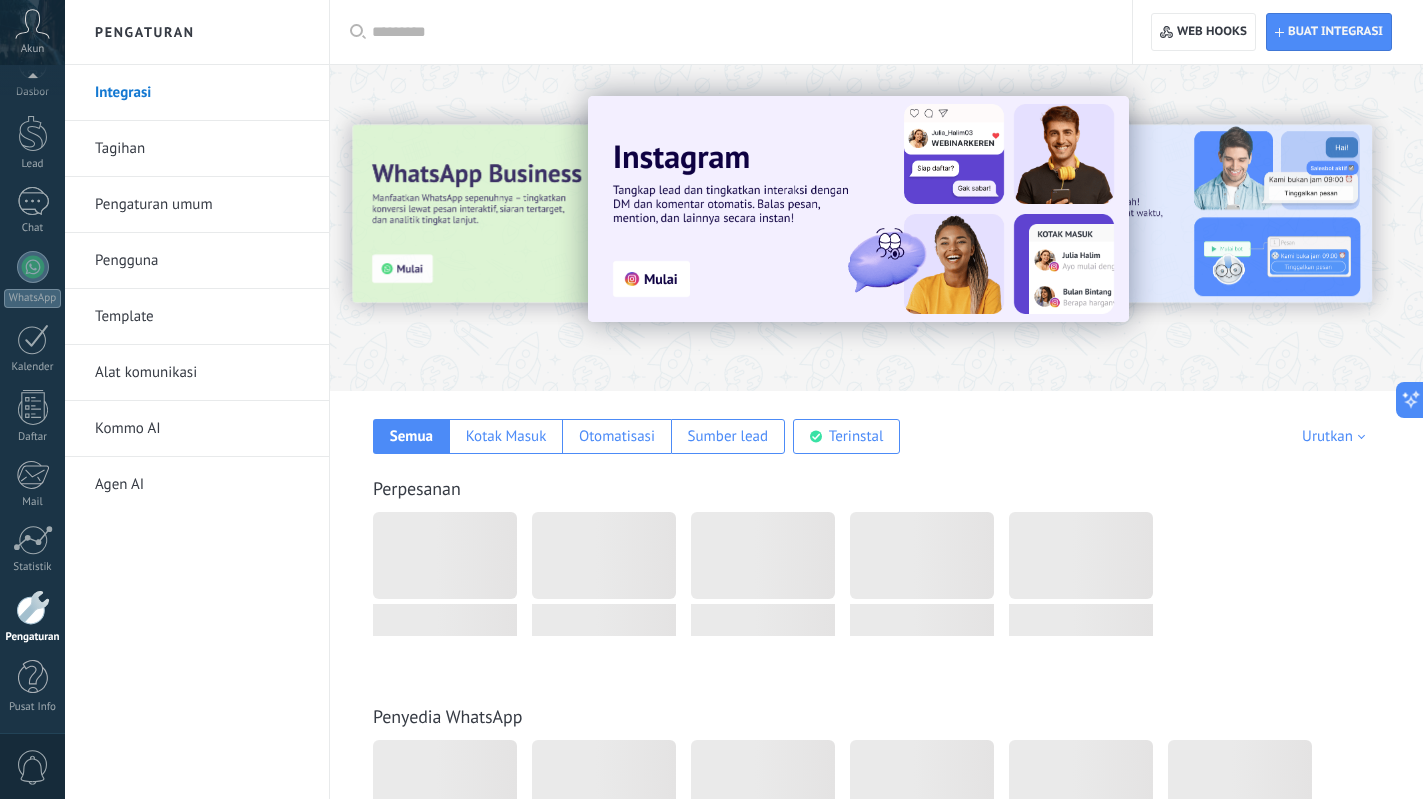 click on "Alat komunikasi" at bounding box center [202, 373] 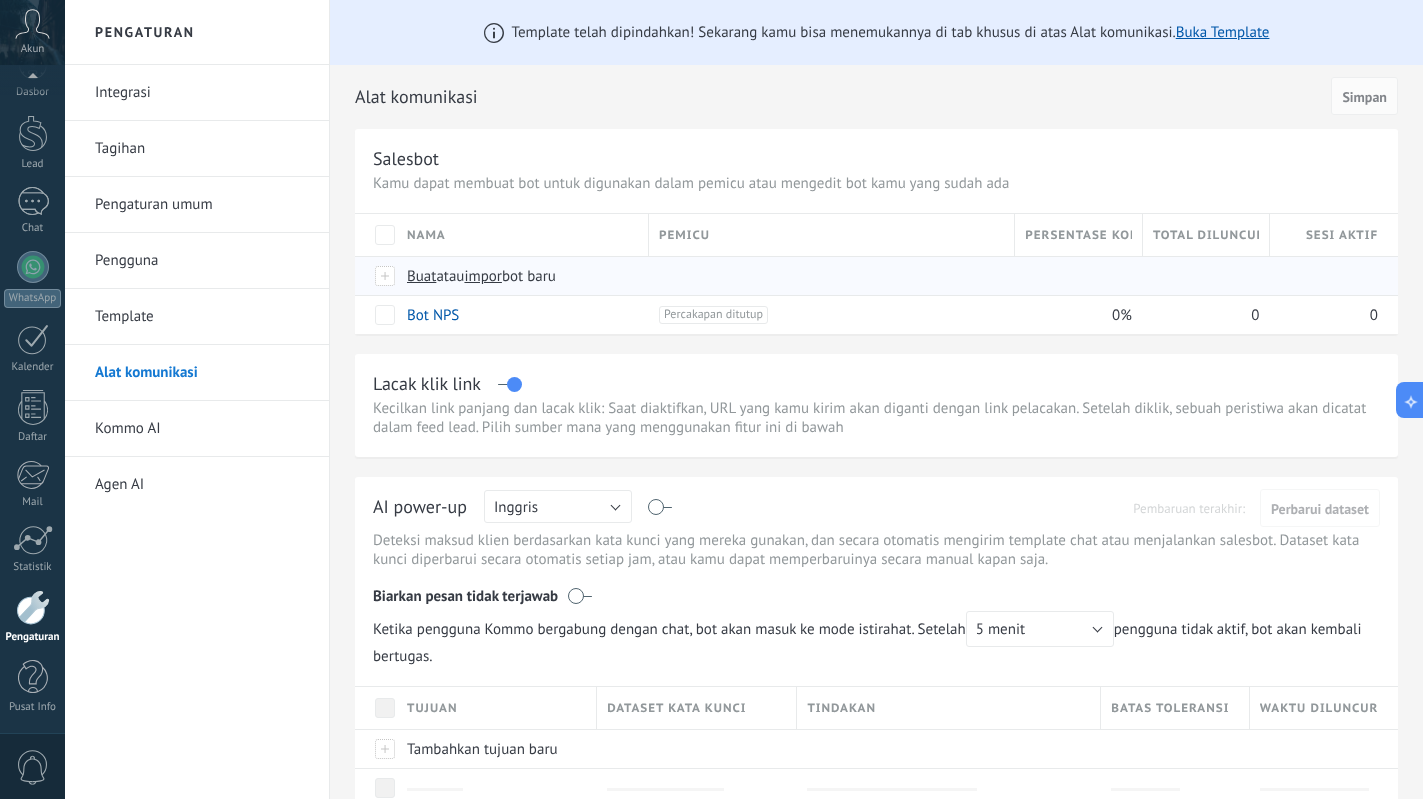 click on "Buat" at bounding box center [421, 276] 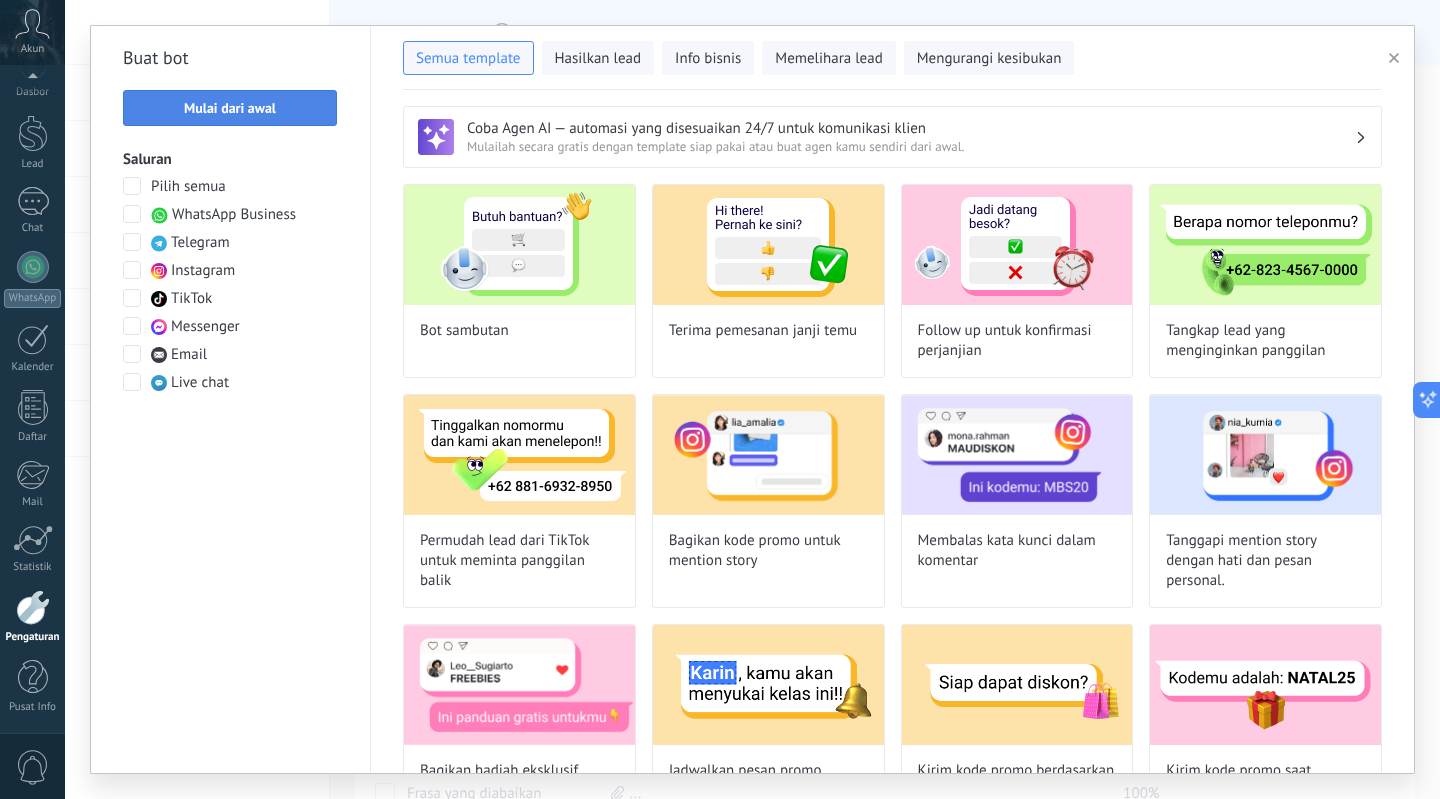 click on "Mulai dari awal" at bounding box center (230, 108) 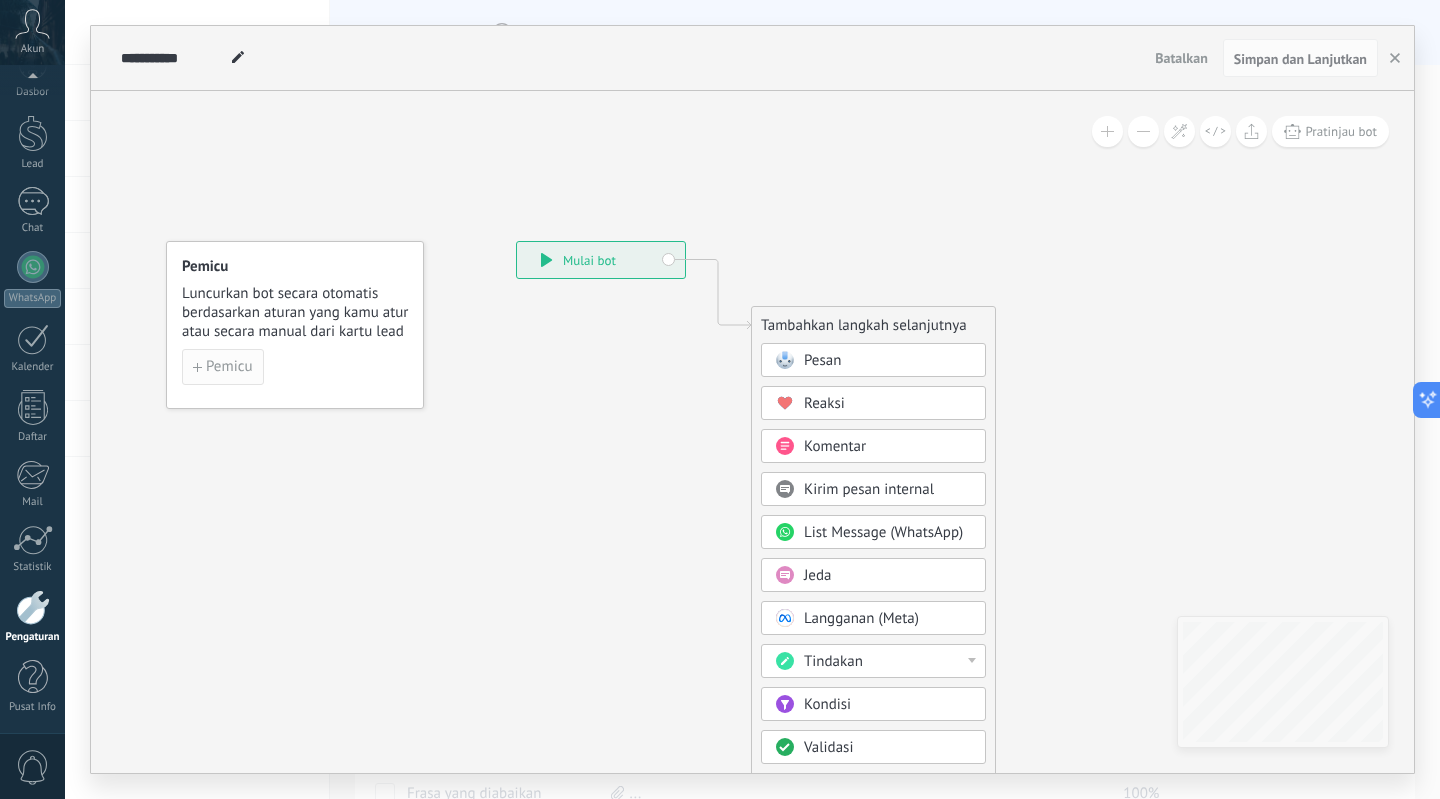 click on "Pemicu" at bounding box center (229, 367) 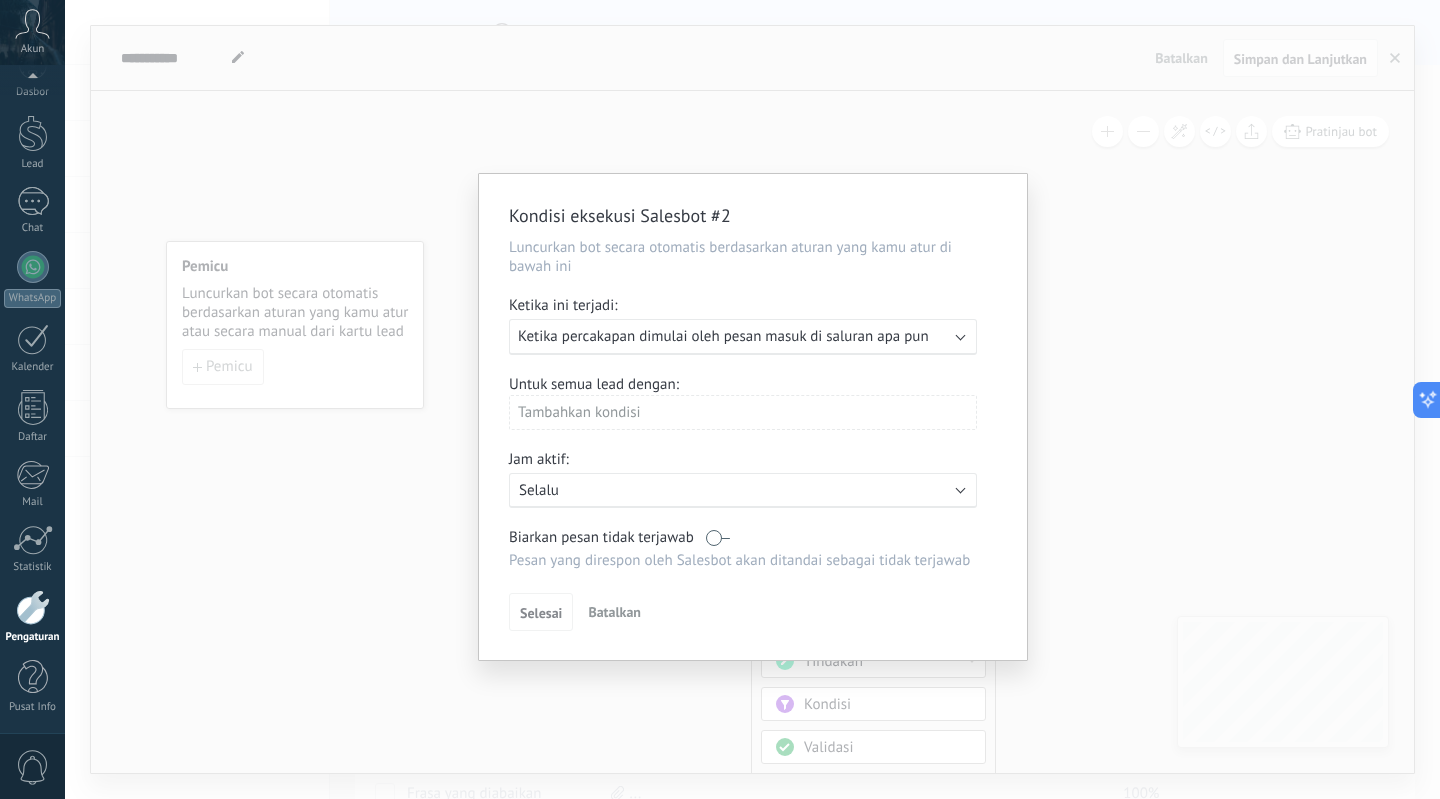 click at bounding box center [713, 537] 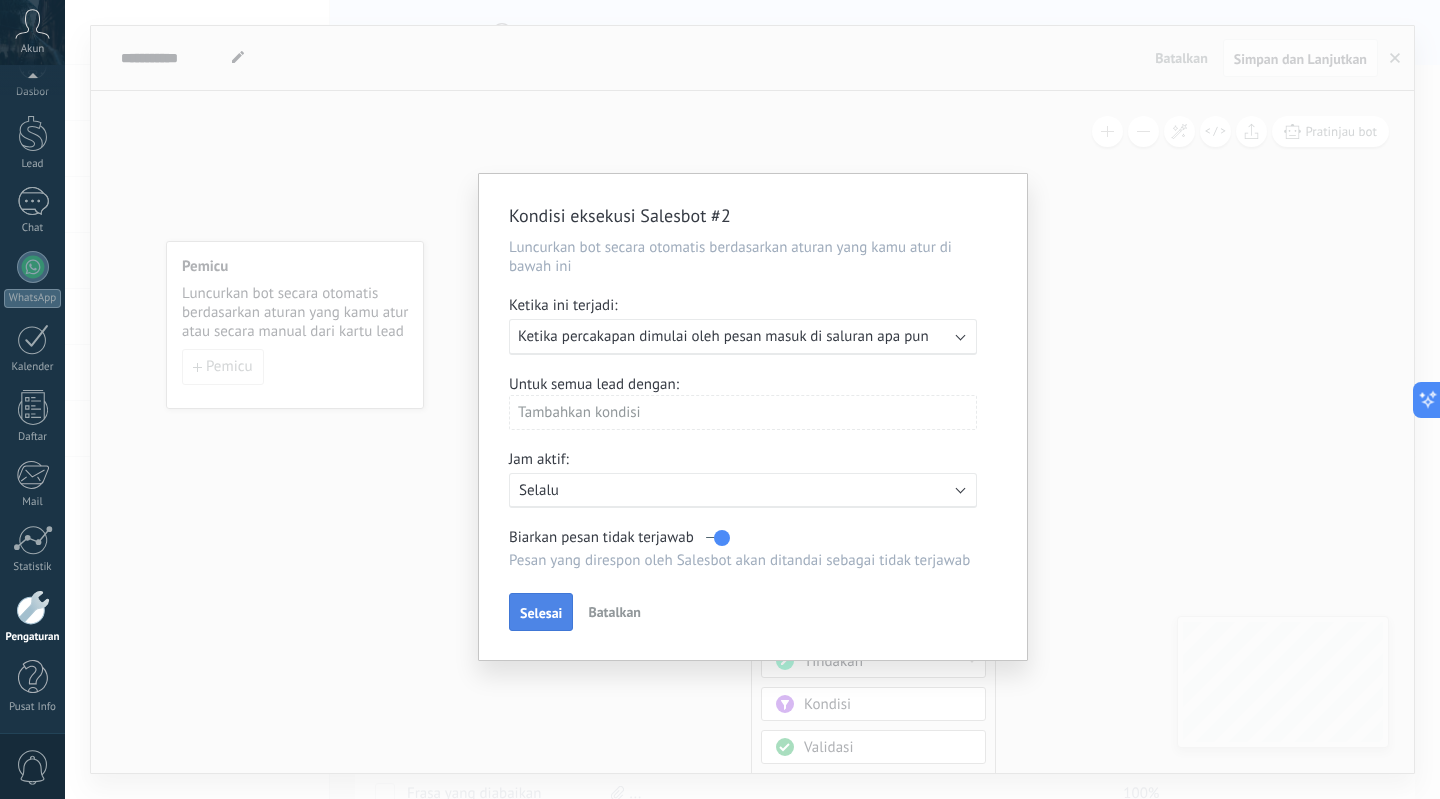 click on "Selesai" at bounding box center [541, 613] 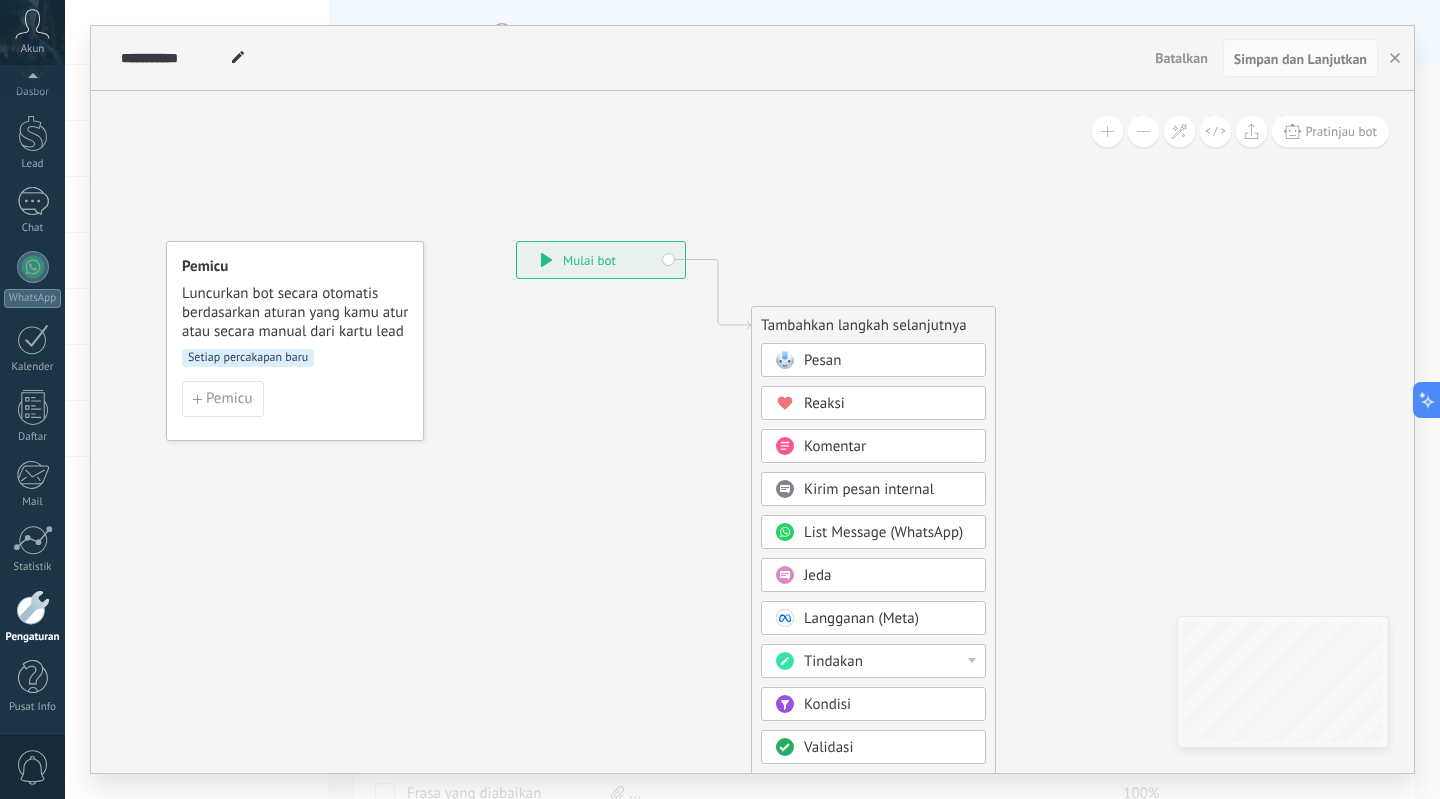 click on "Pesan" at bounding box center [888, 361] 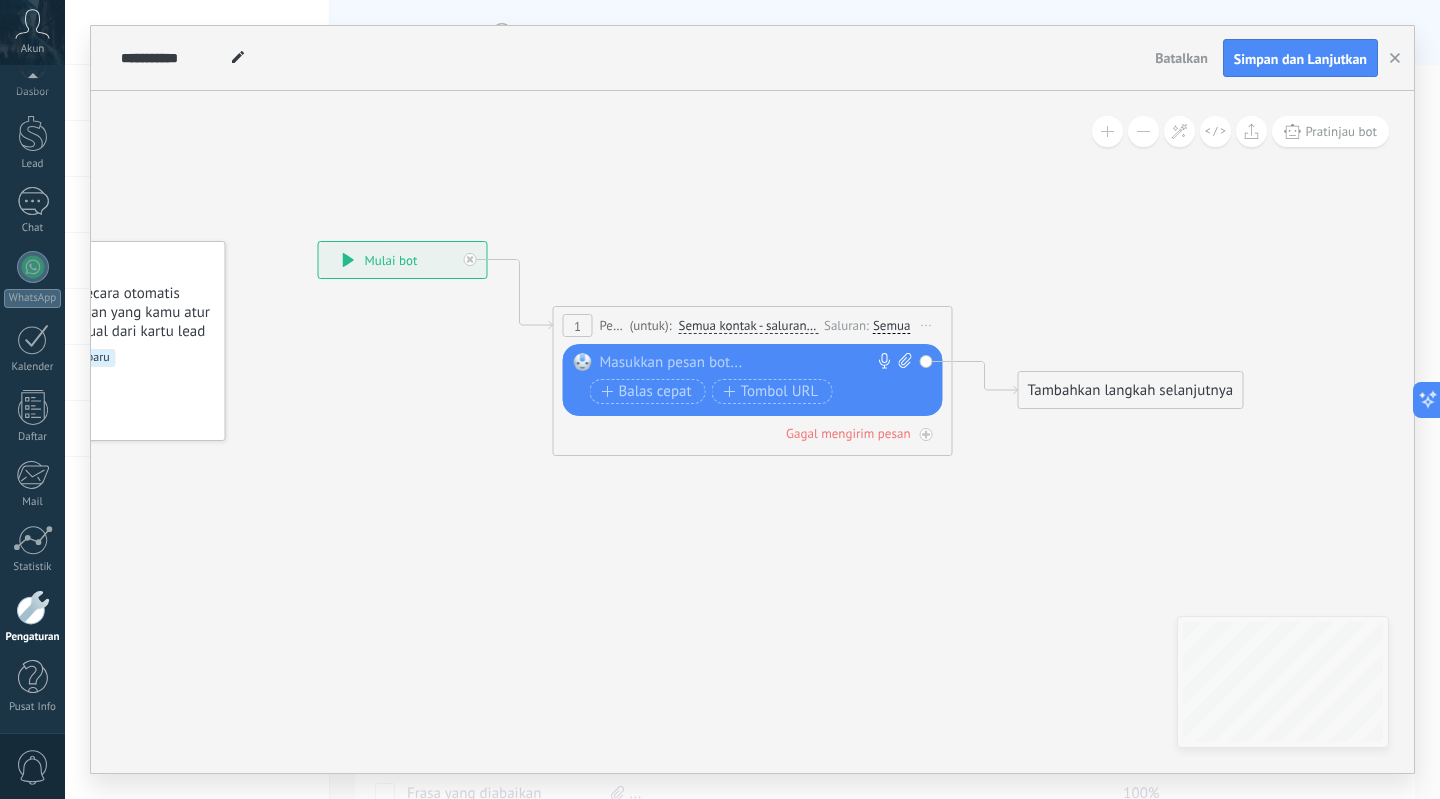 click on "Tambahkan langkah selanjutnya" at bounding box center [1131, 390] 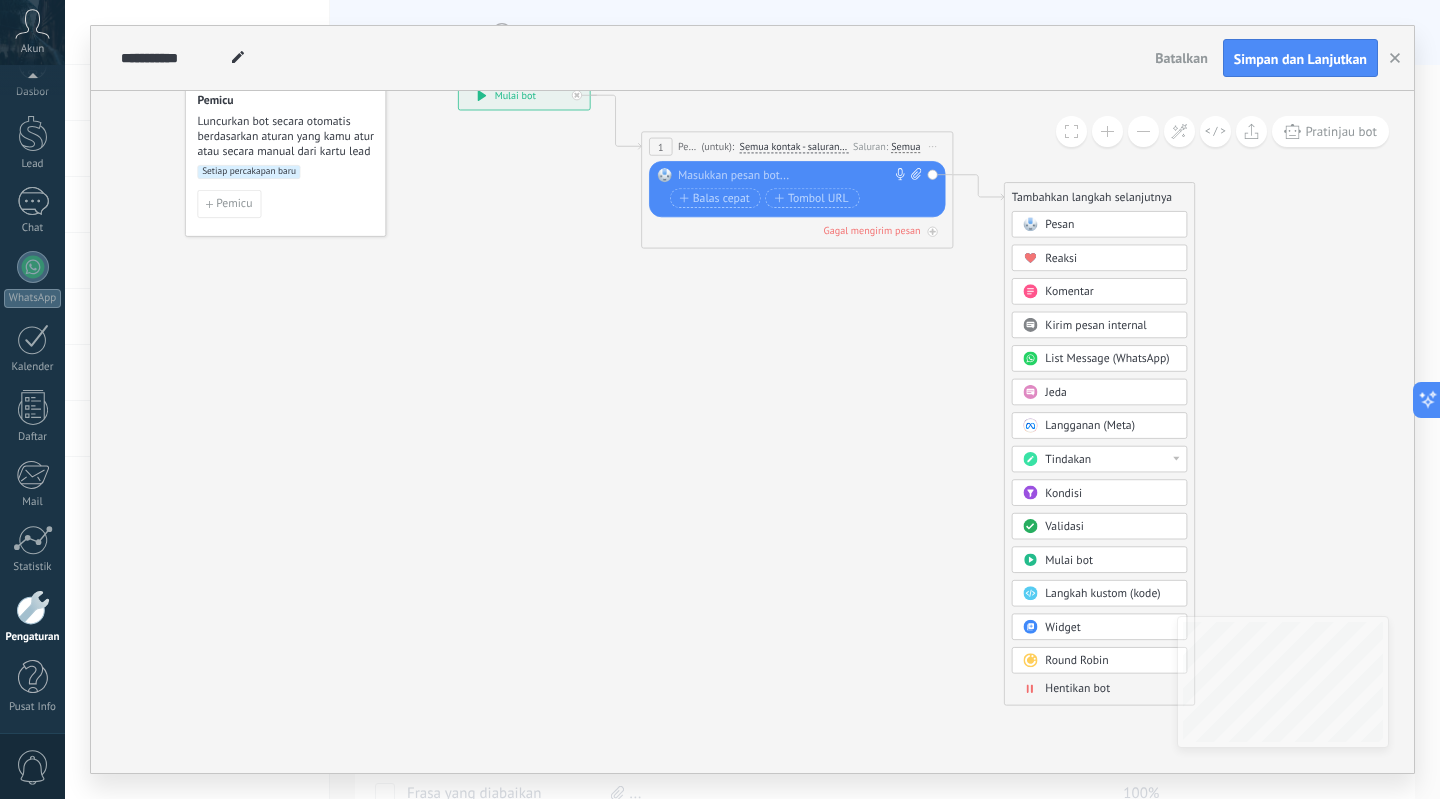 click on "Hentikan bot" at bounding box center [1100, 689] 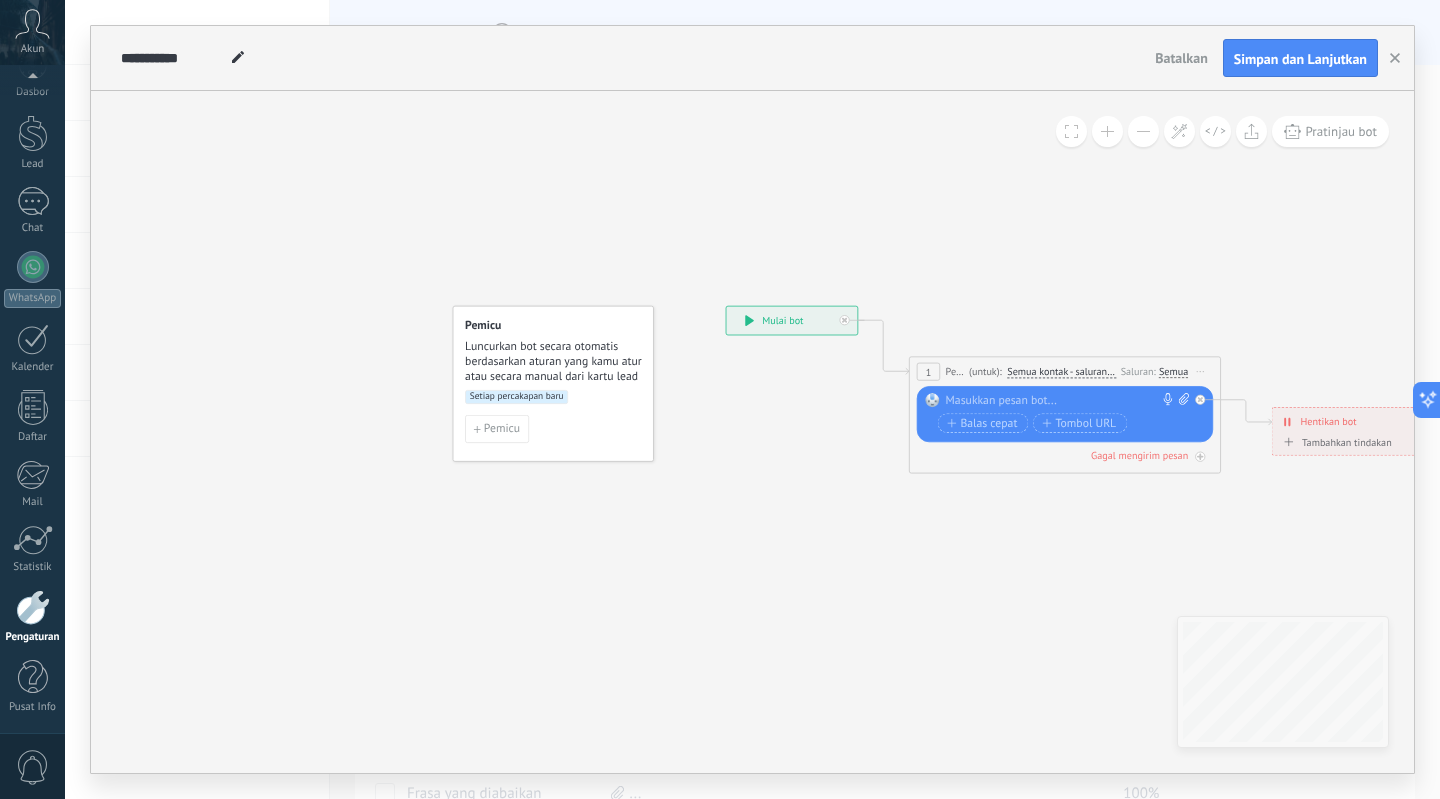 drag, startPoint x: 488, startPoint y: 551, endPoint x: 1124, endPoint y: 772, distance: 673.30304 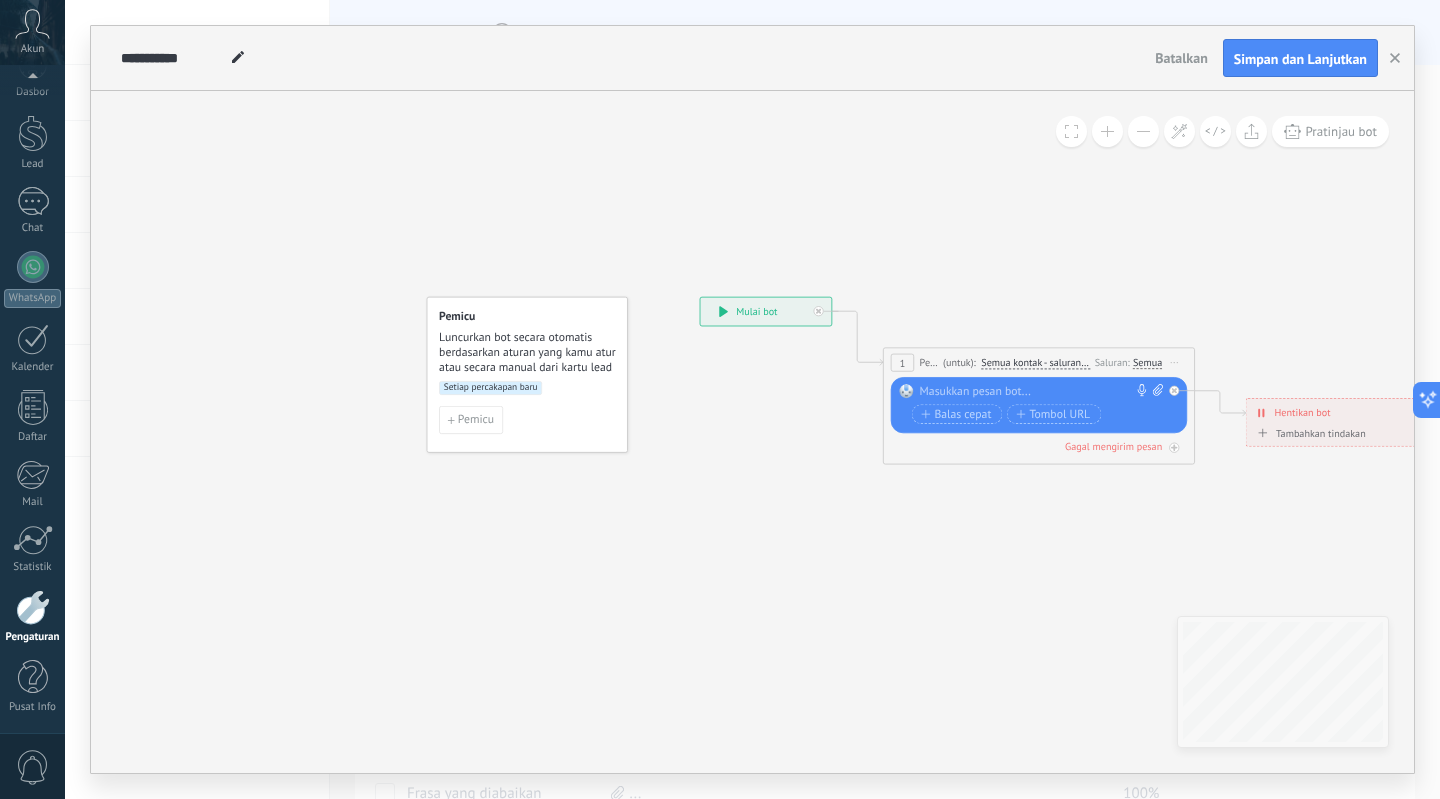 drag, startPoint x: 725, startPoint y: 639, endPoint x: 604, endPoint y: 603, distance: 126.24183 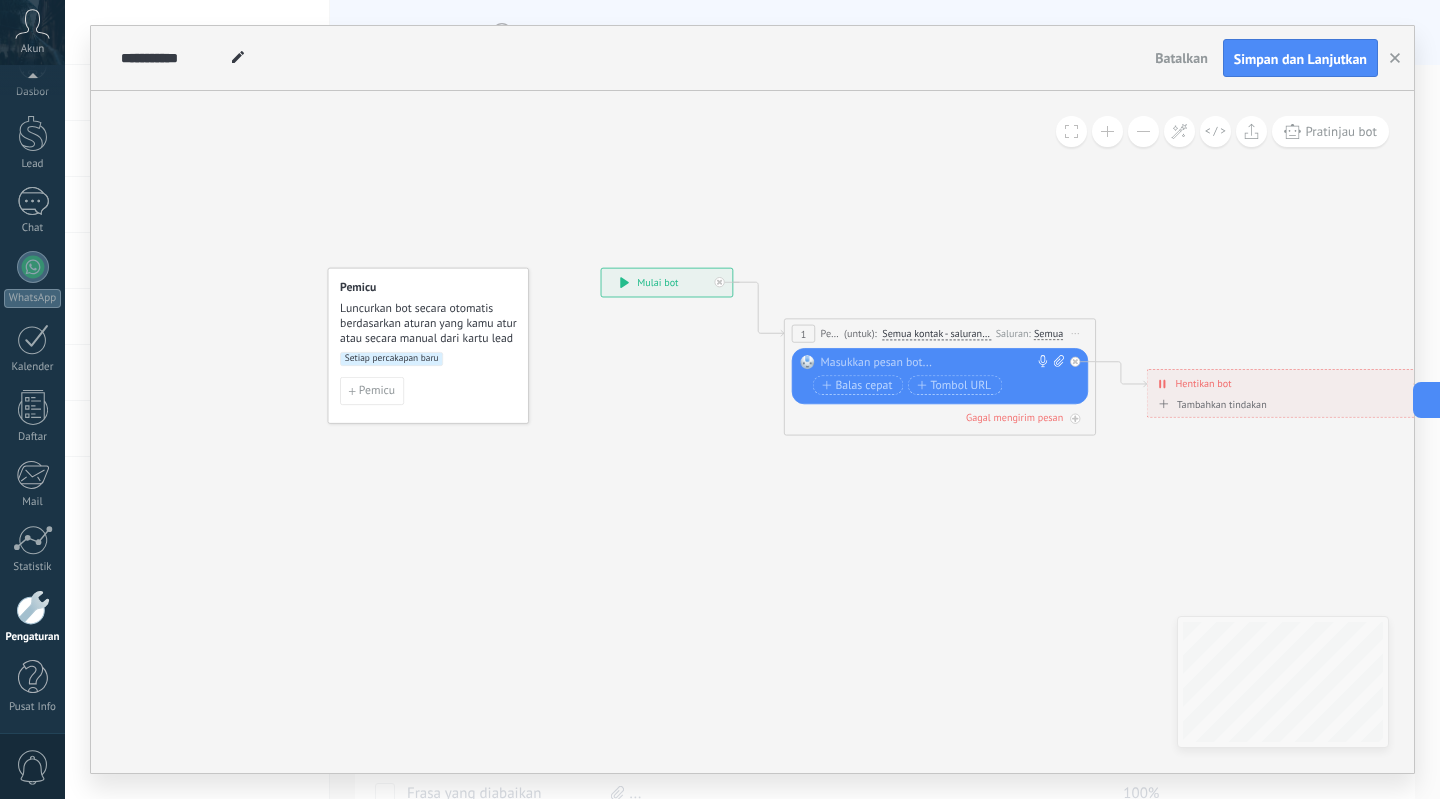 click at bounding box center [937, 363] 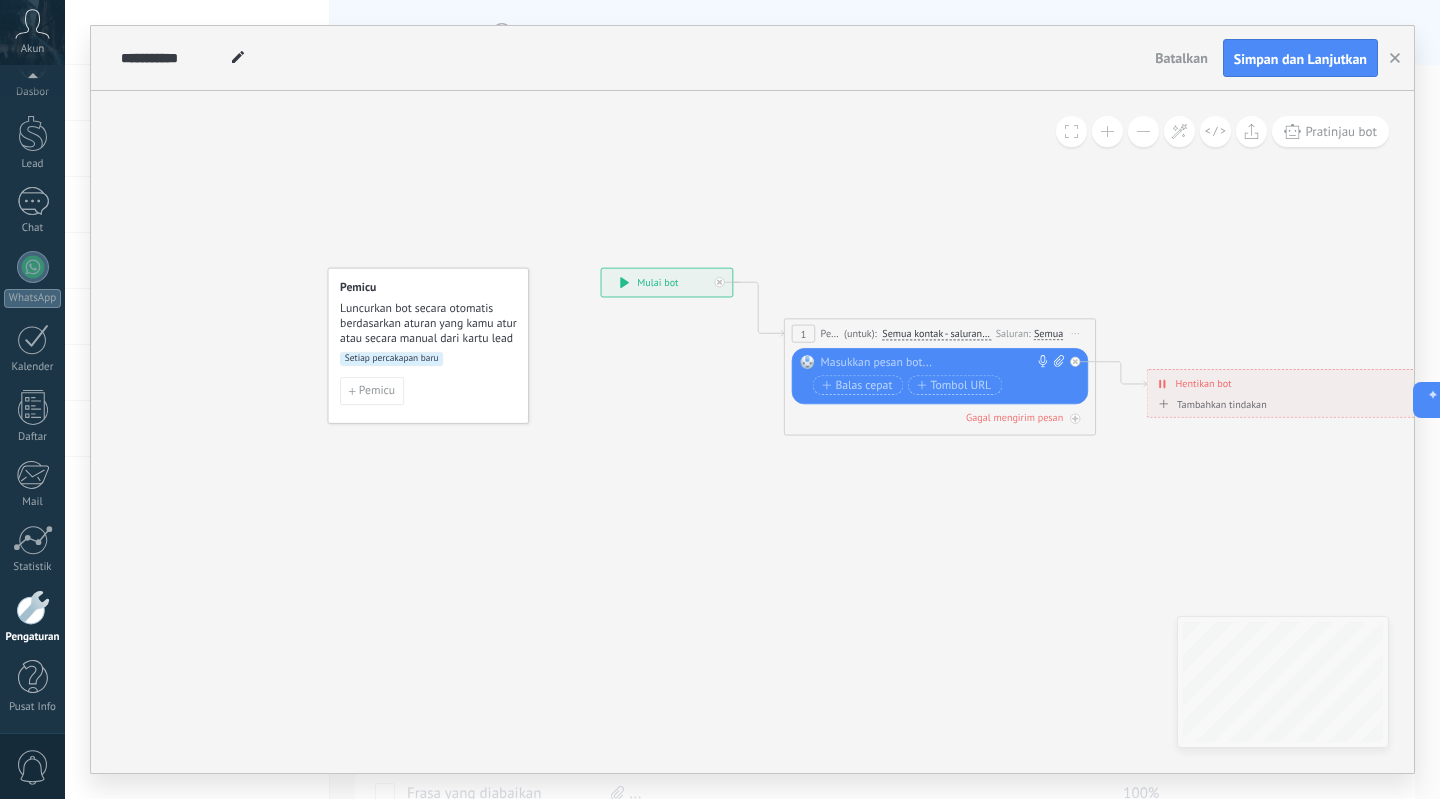 paste 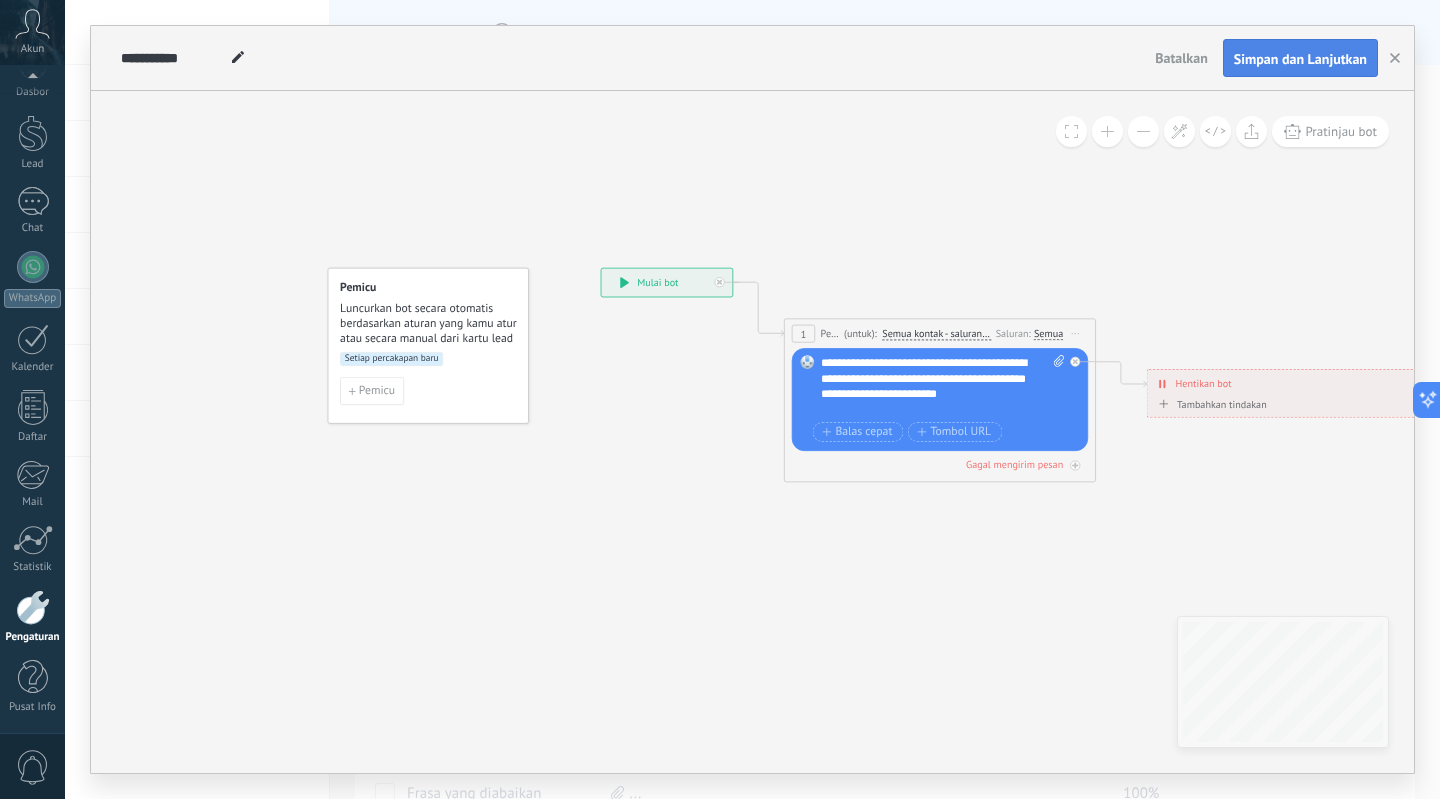 click on "Simpan dan Lanjutkan" at bounding box center [1300, 59] 